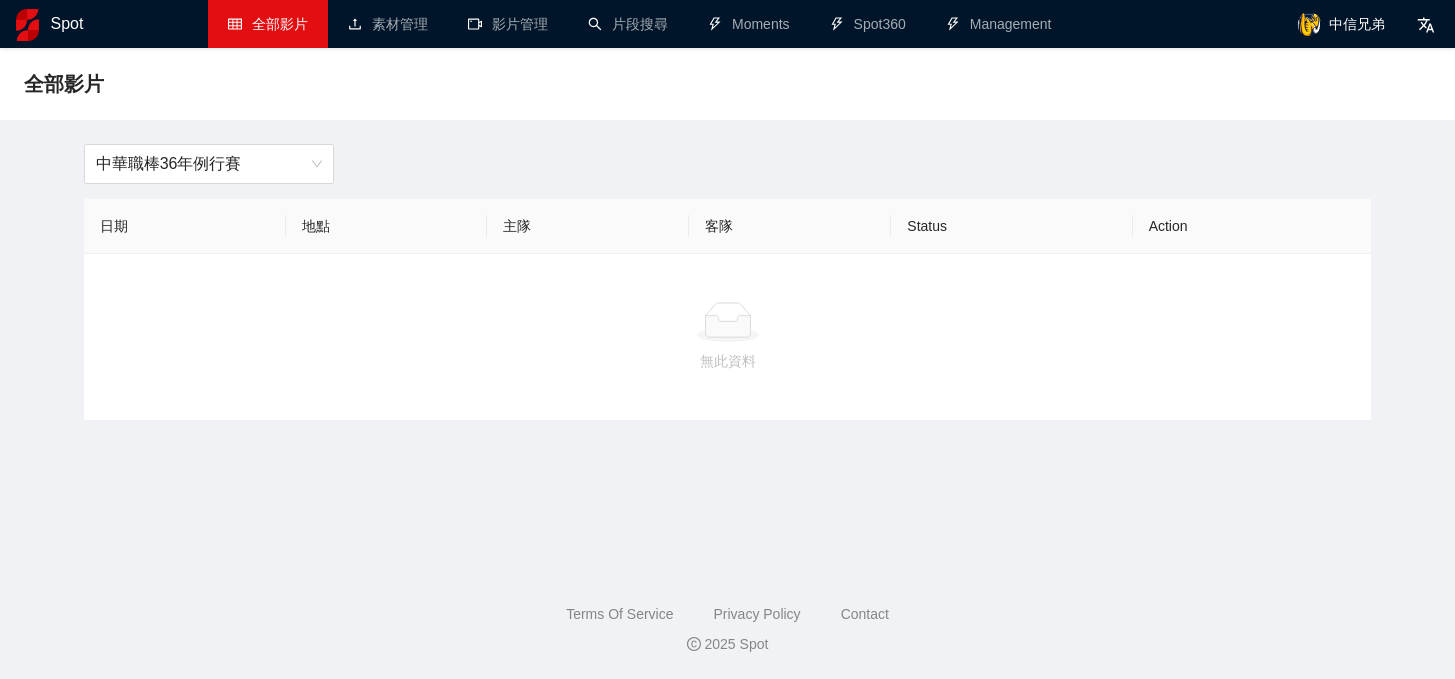 scroll, scrollTop: 0, scrollLeft: 0, axis: both 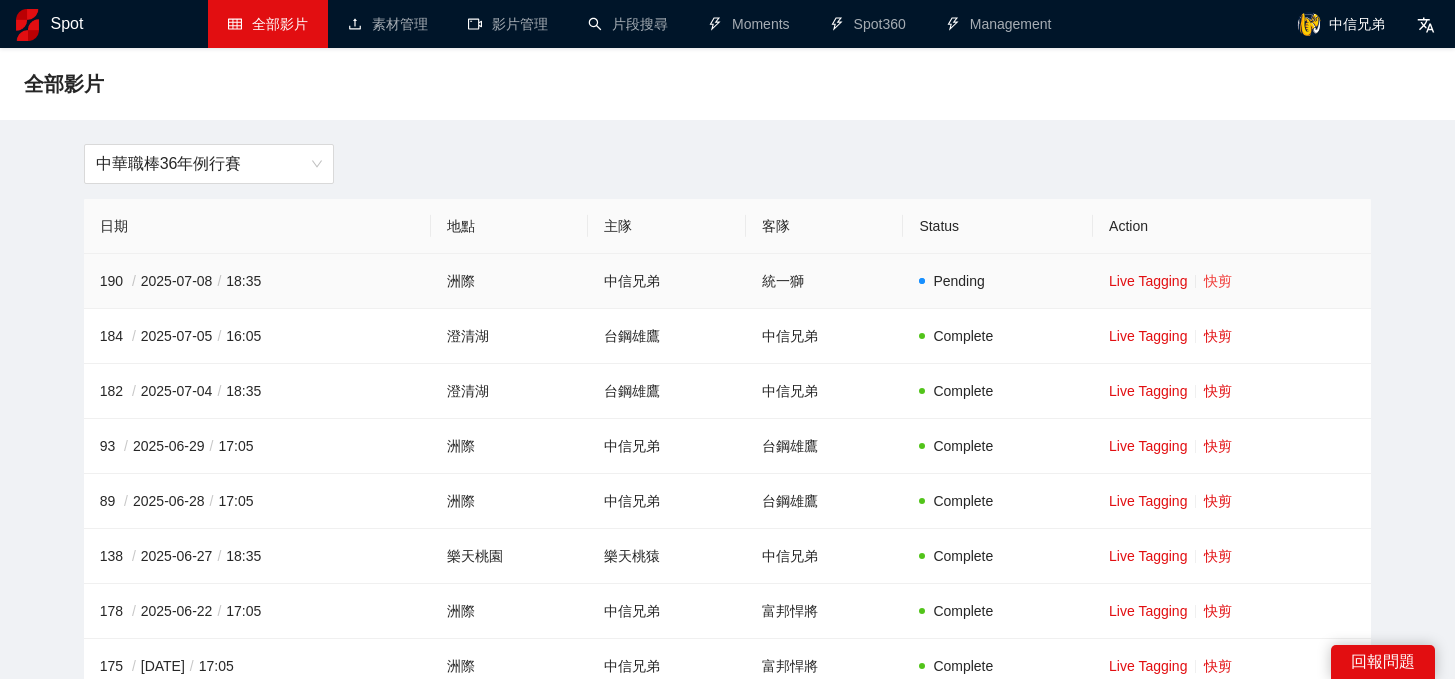 click on "快剪" at bounding box center [1218, 281] 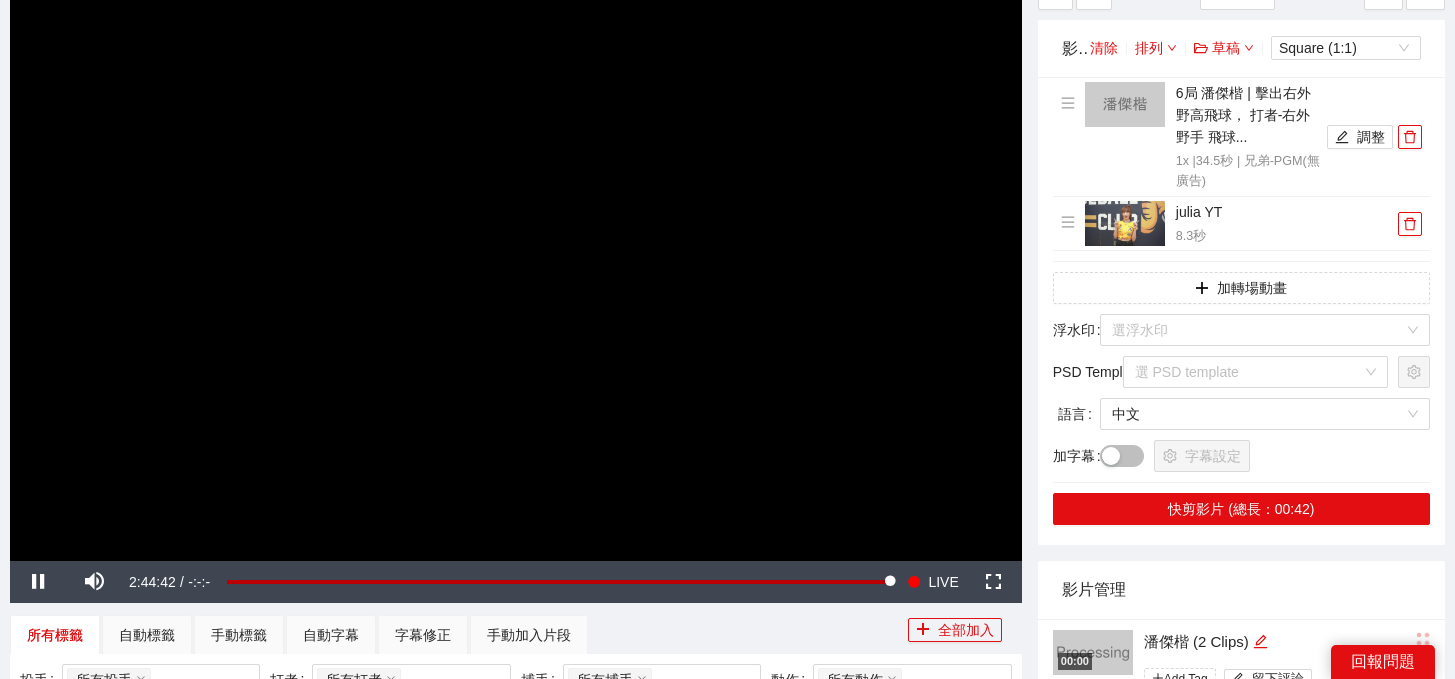 scroll, scrollTop: 174, scrollLeft: 0, axis: vertical 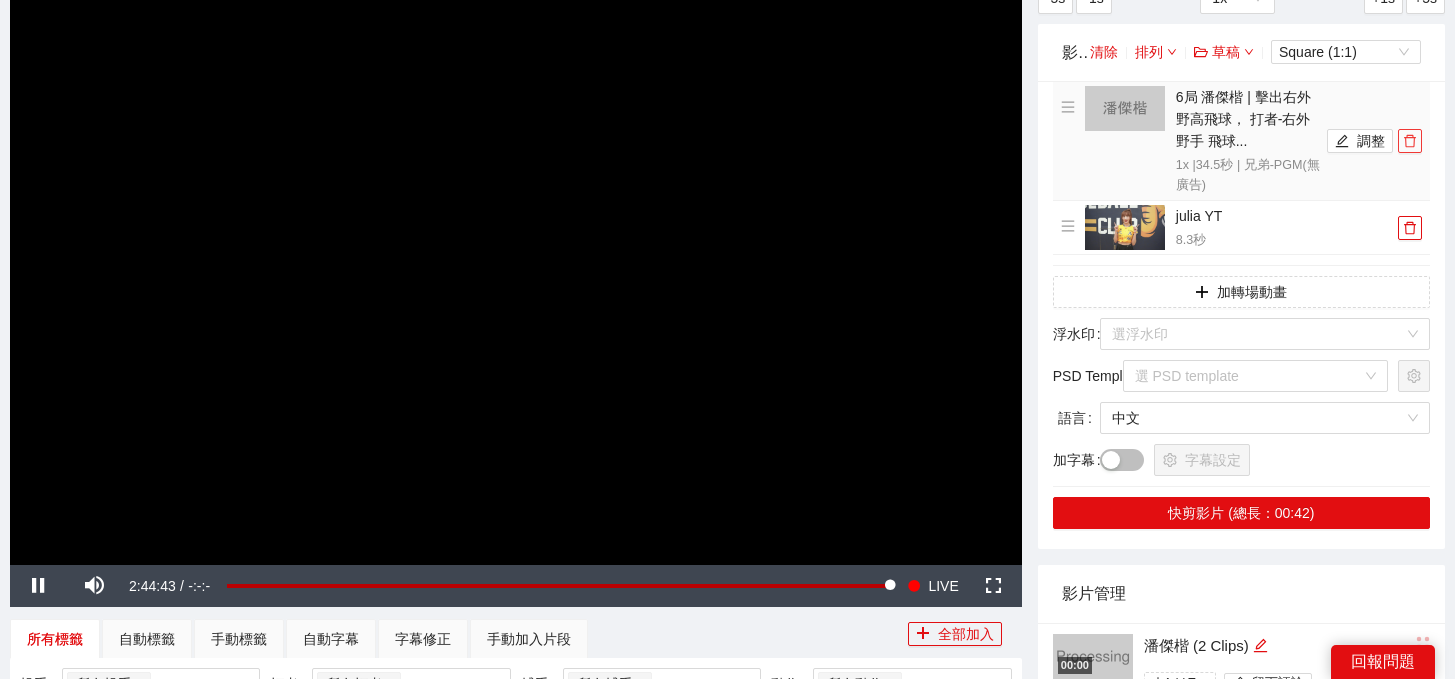 click at bounding box center [1410, 141] 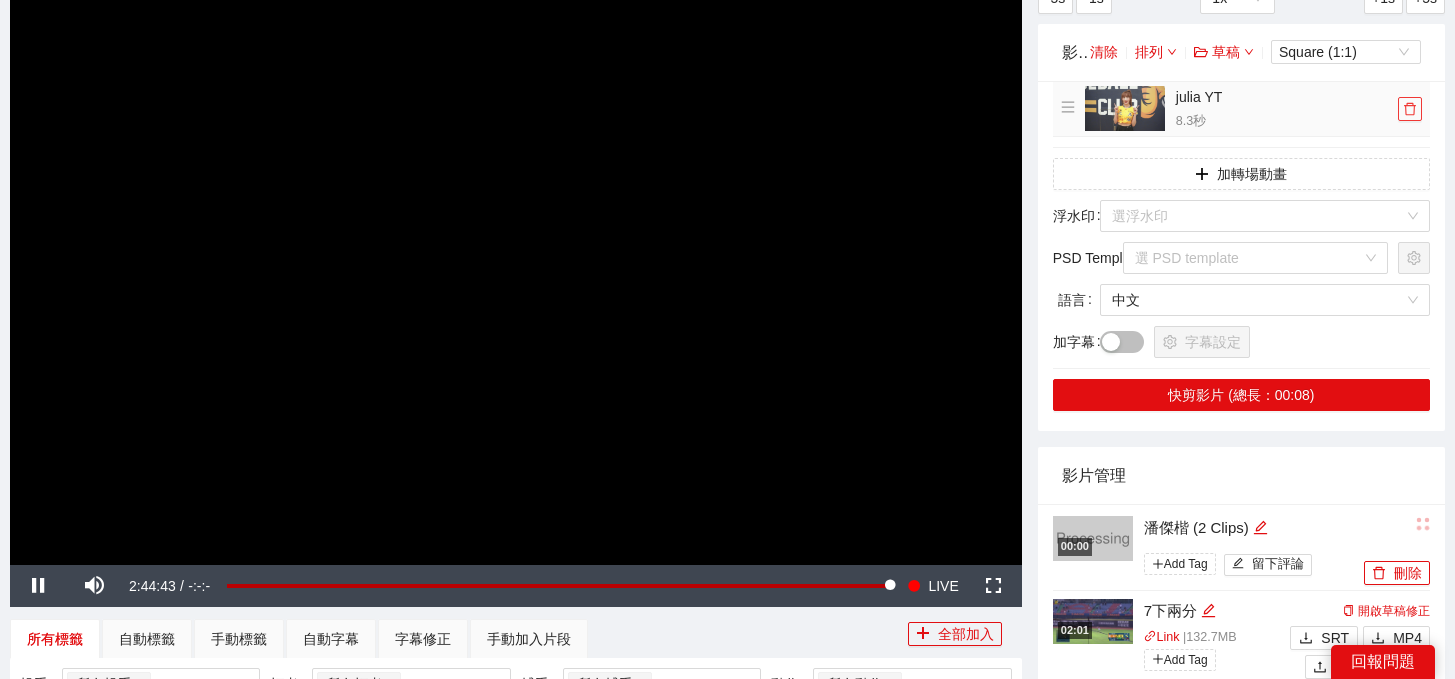 click at bounding box center [1410, 109] 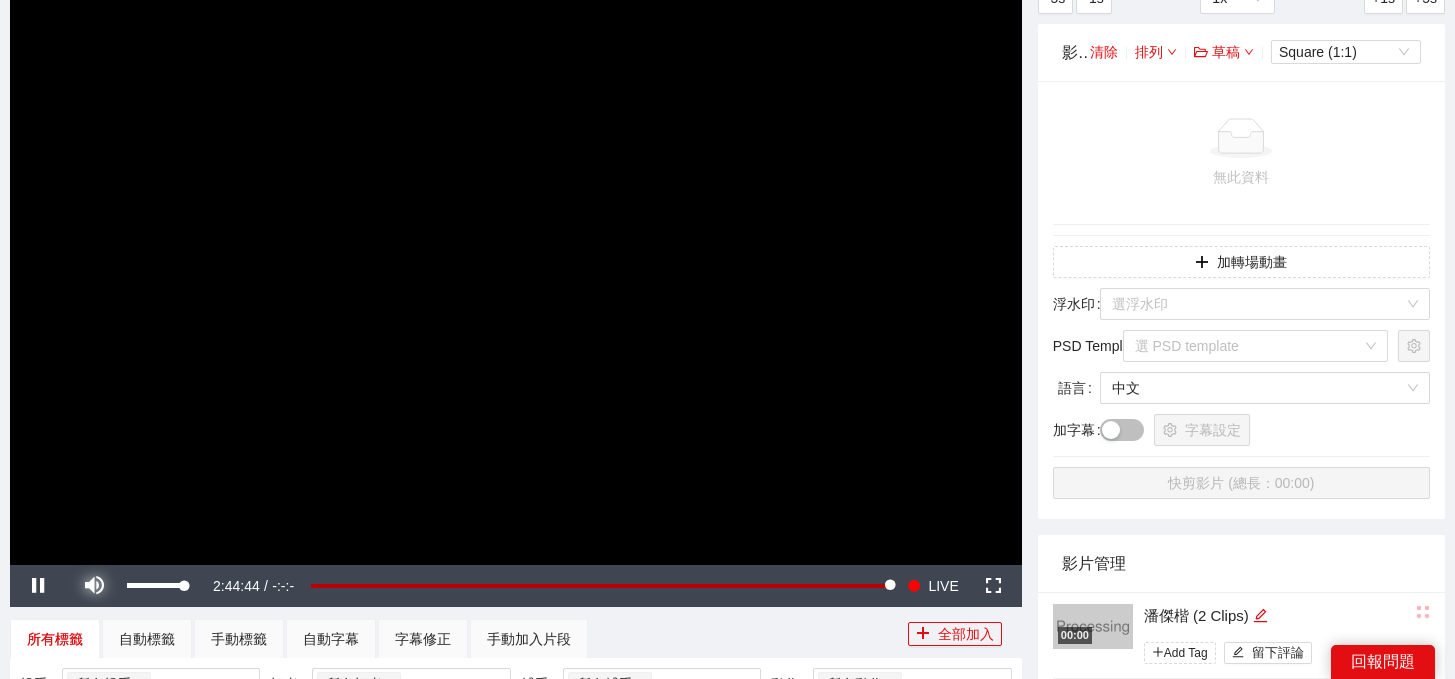 click at bounding box center [94, 586] 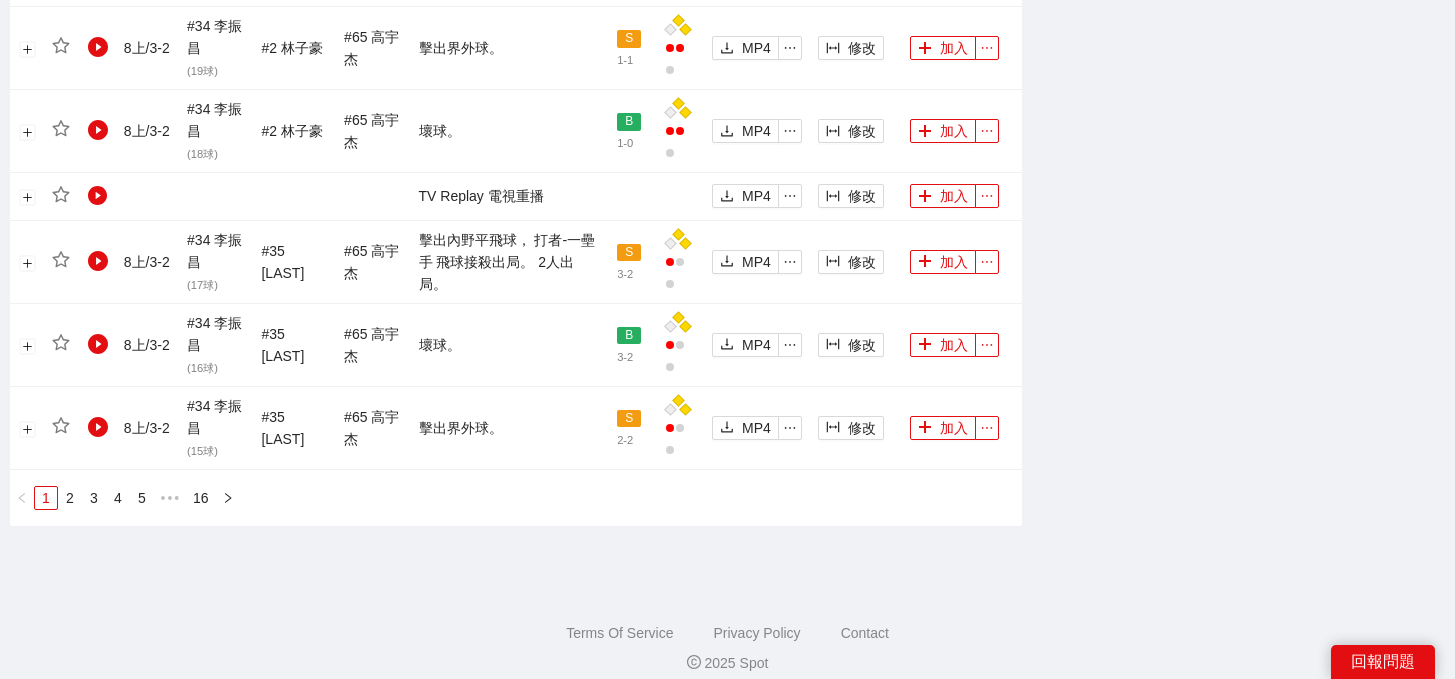 scroll, scrollTop: 2233, scrollLeft: 0, axis: vertical 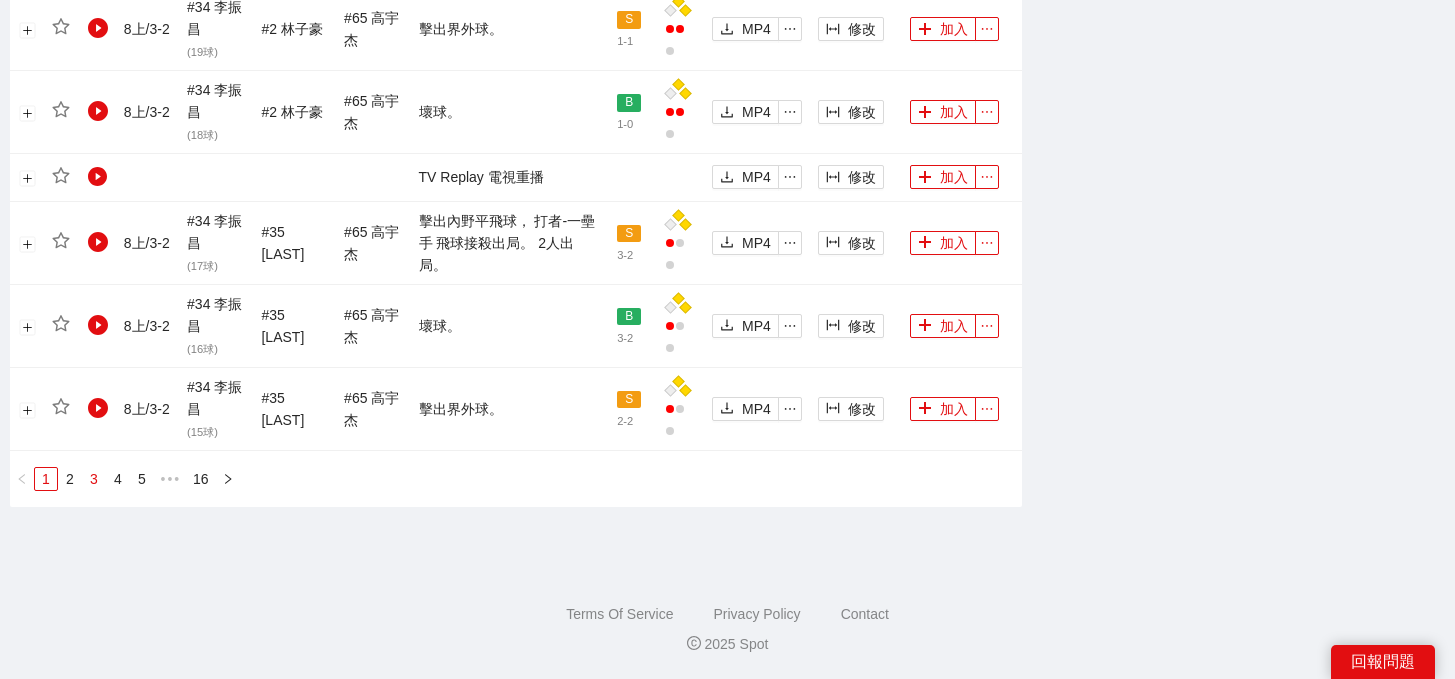 click on "3" at bounding box center (94, 479) 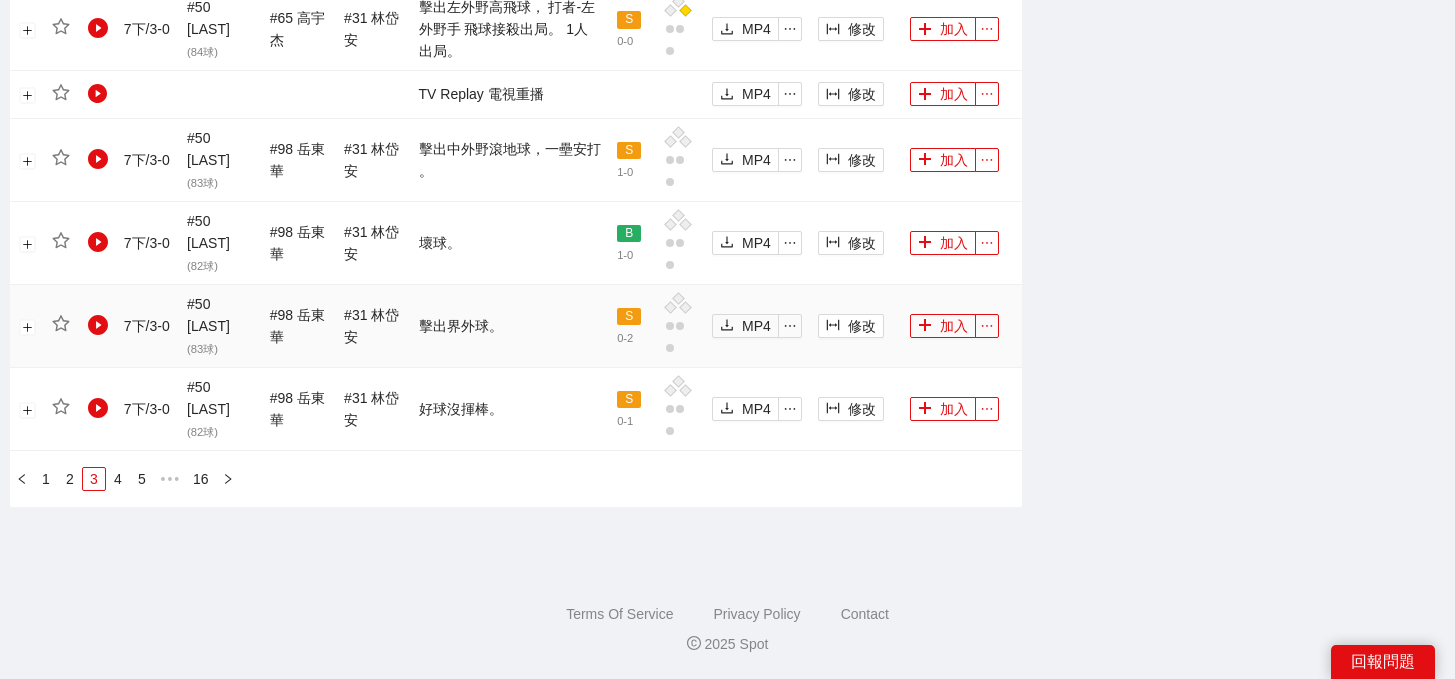 scroll, scrollTop: 1982, scrollLeft: 0, axis: vertical 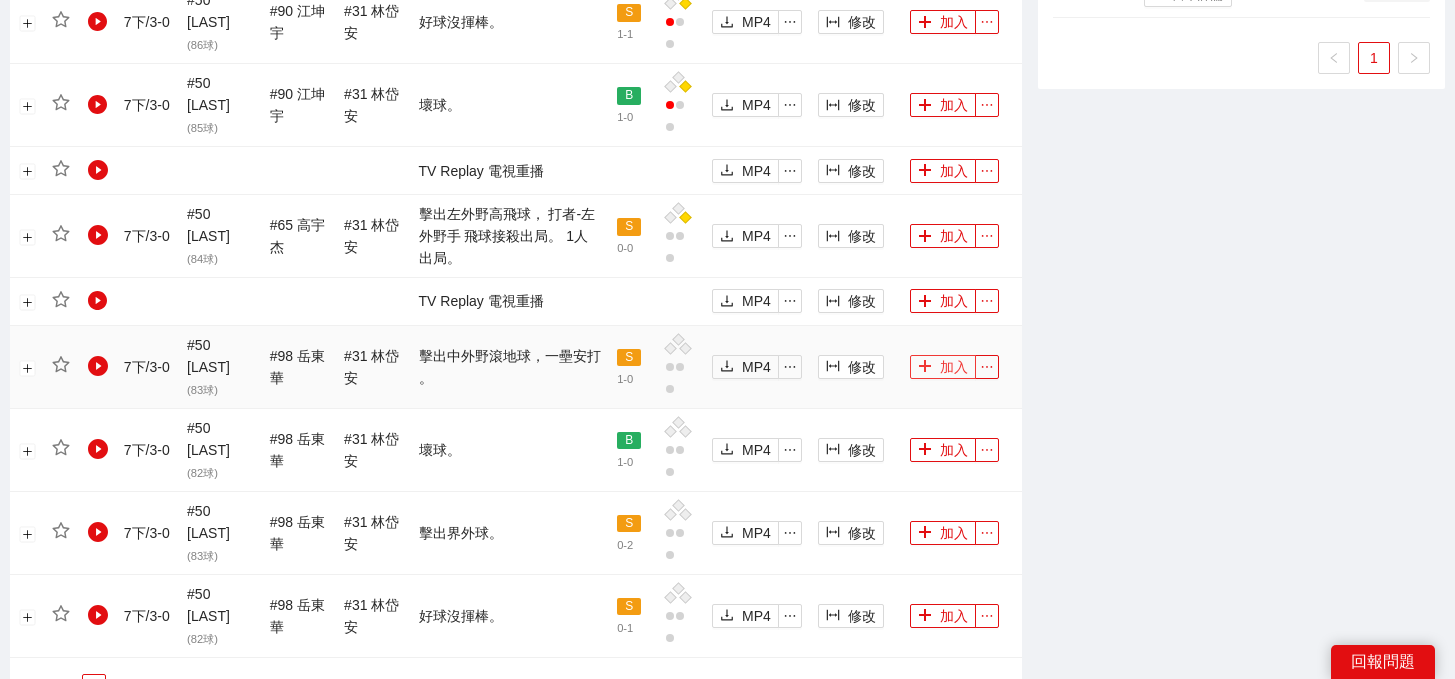 click on "加入" at bounding box center [943, 367] 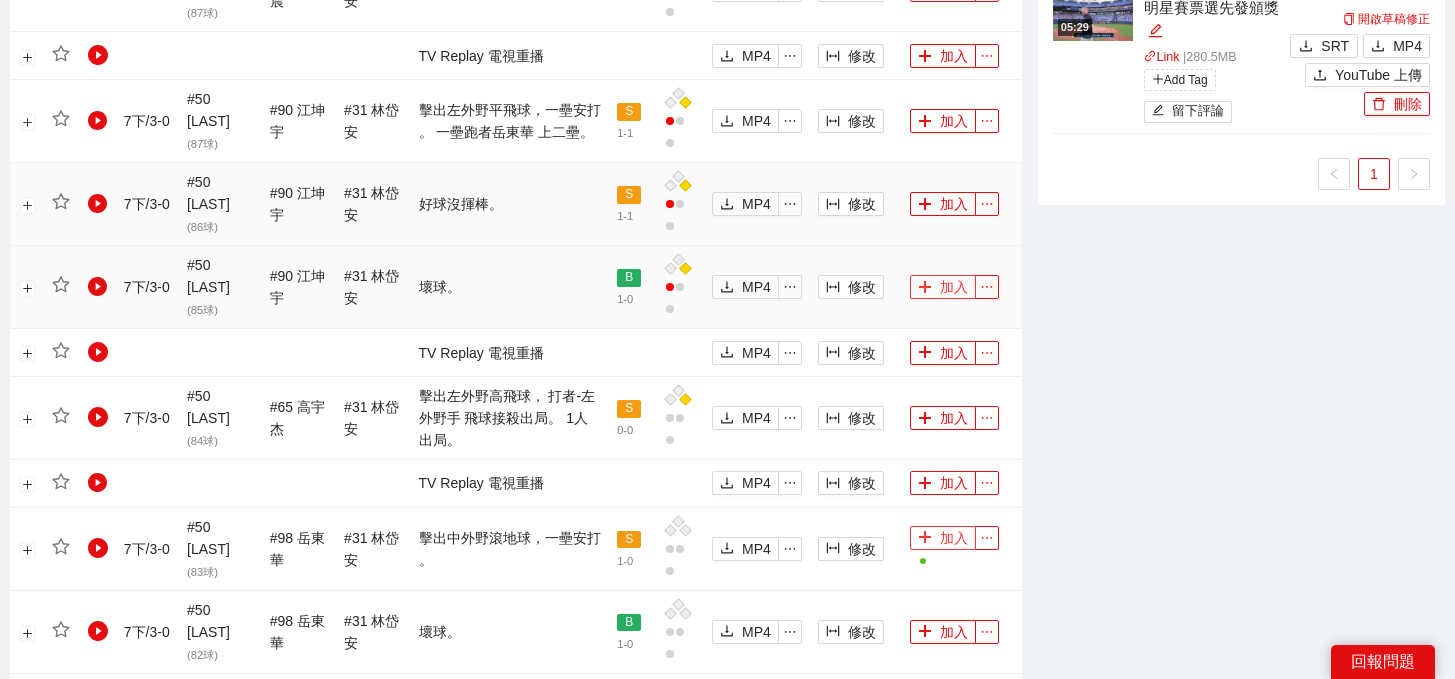 scroll, scrollTop: 1789, scrollLeft: 0, axis: vertical 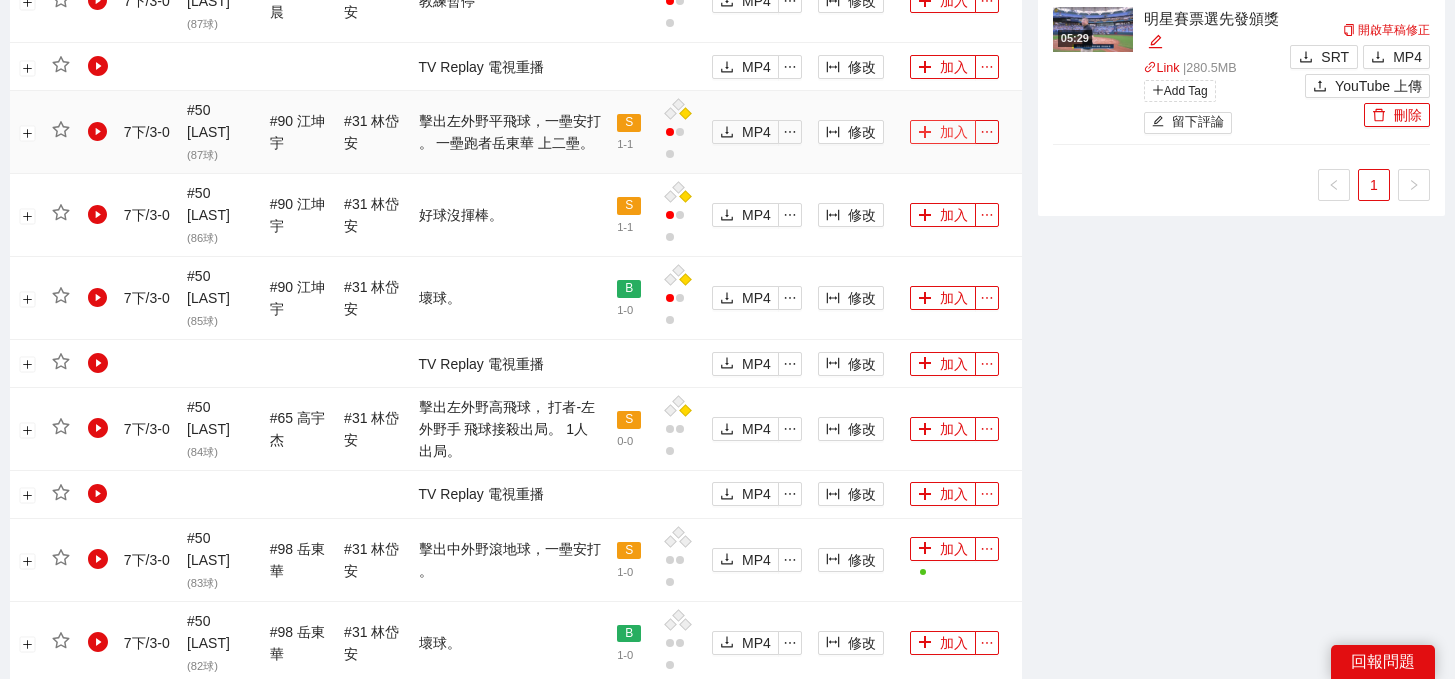 click on "加入" at bounding box center (943, 132) 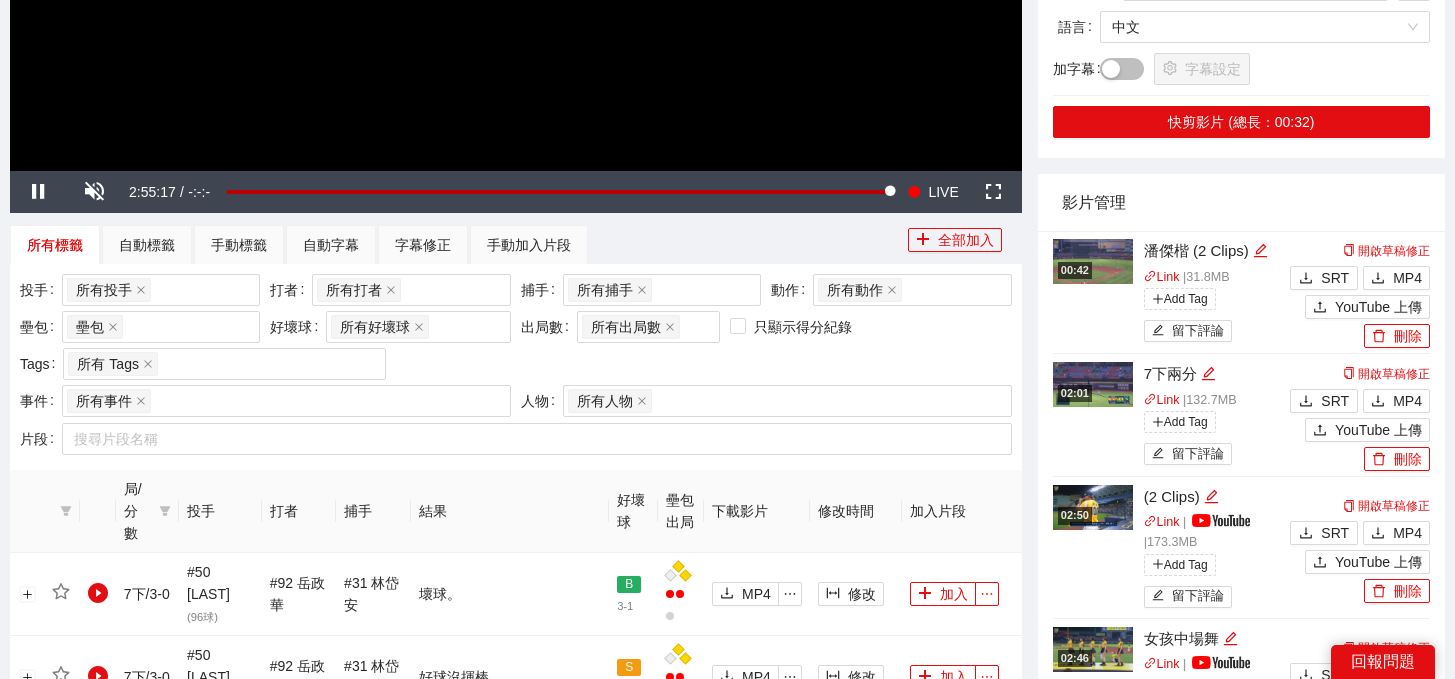 scroll, scrollTop: 0, scrollLeft: 0, axis: both 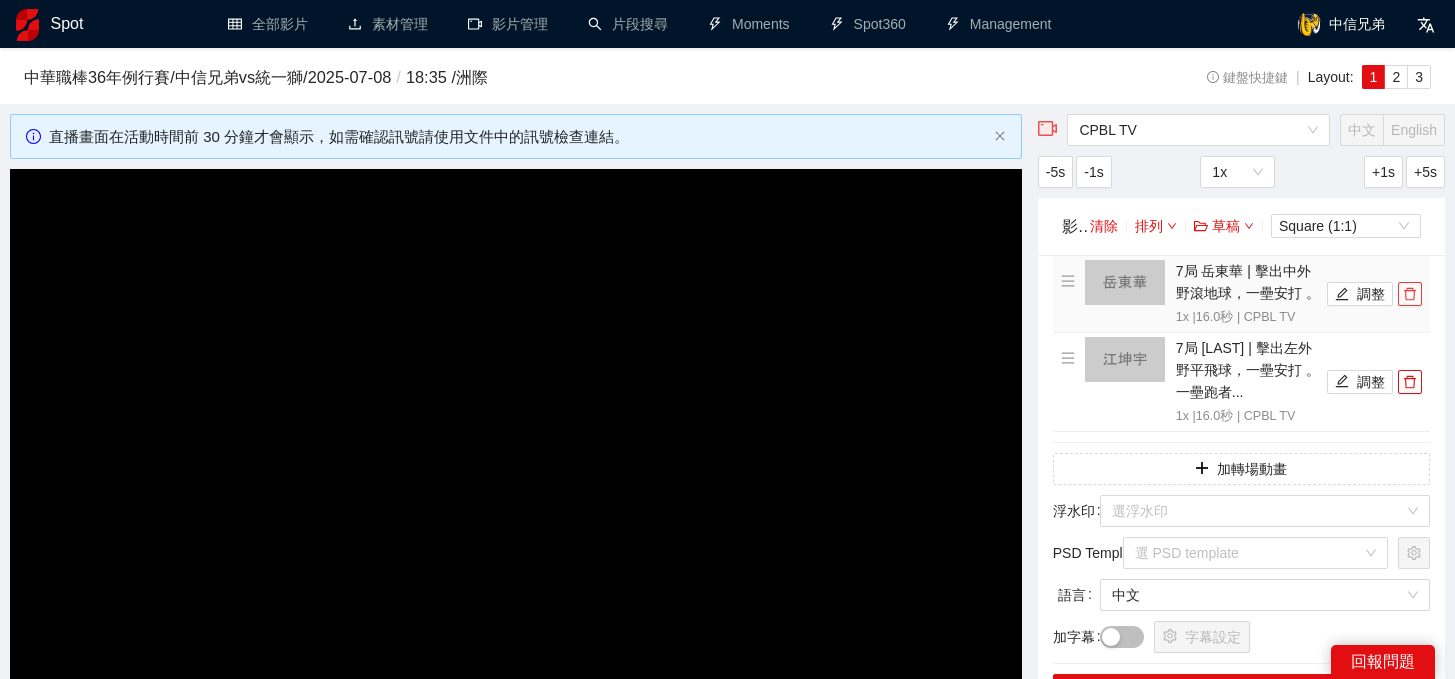 click at bounding box center [1410, 294] 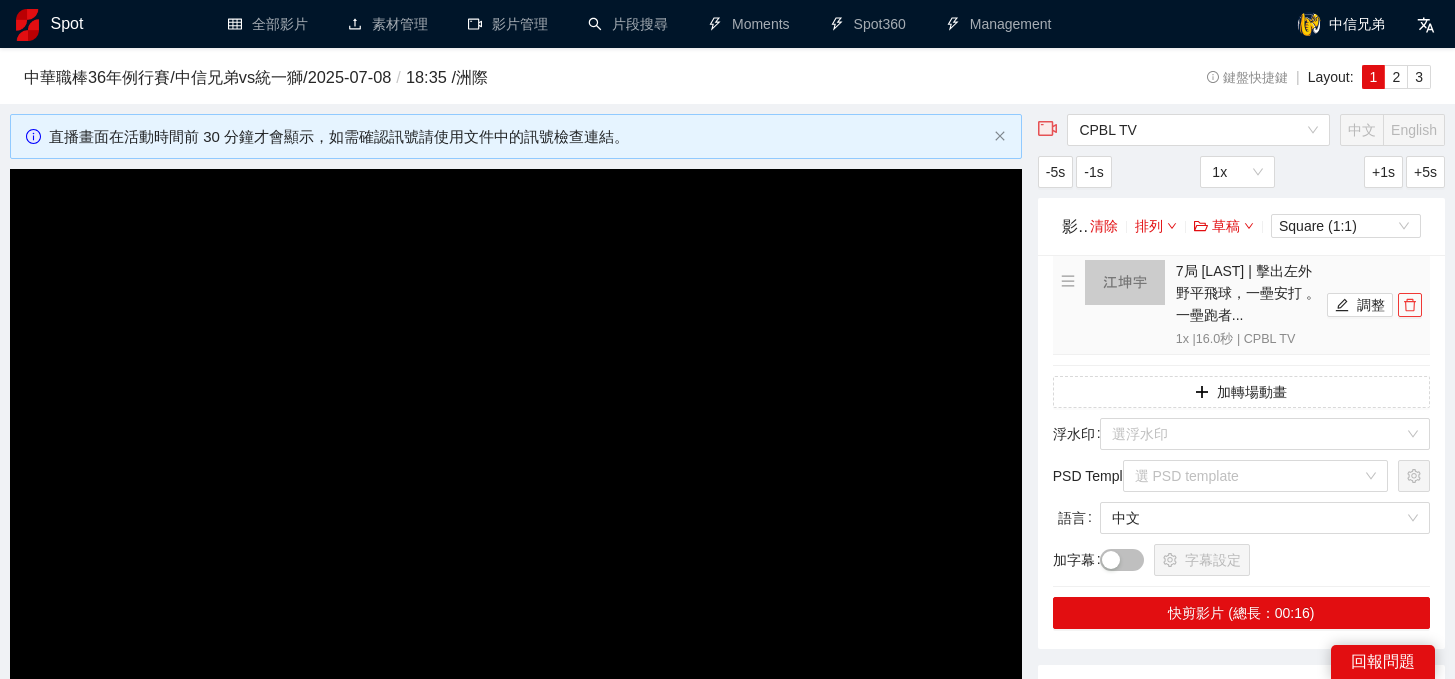 click at bounding box center (1410, 305) 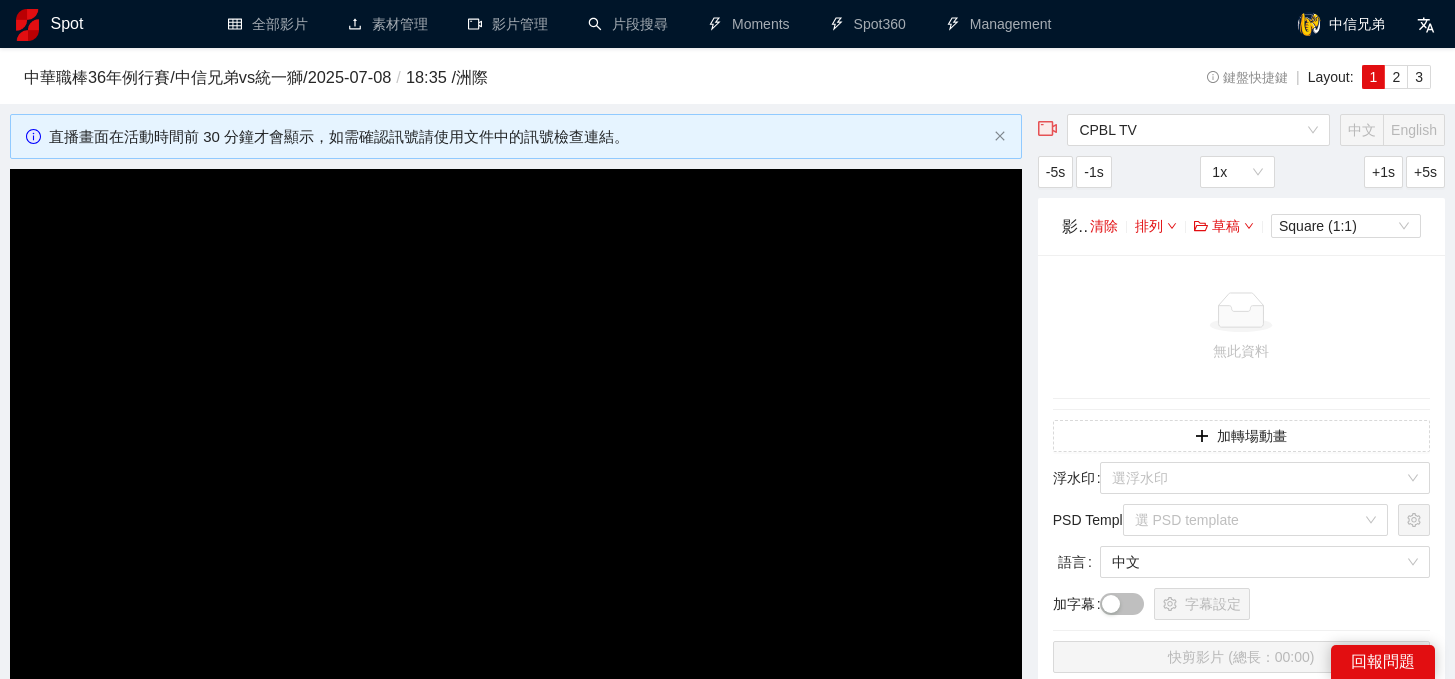 click on "**********" at bounding box center [727, 1384] 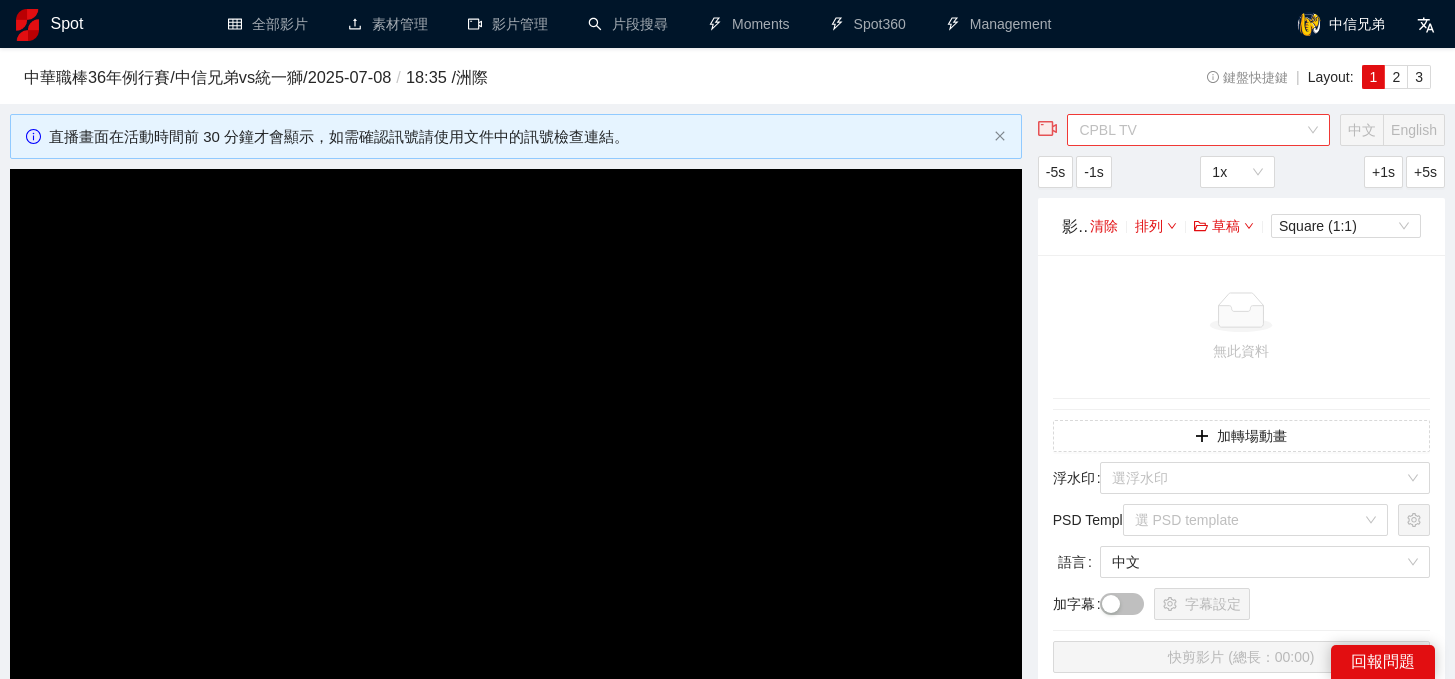 click on "CPBL TV" at bounding box center [1198, 130] 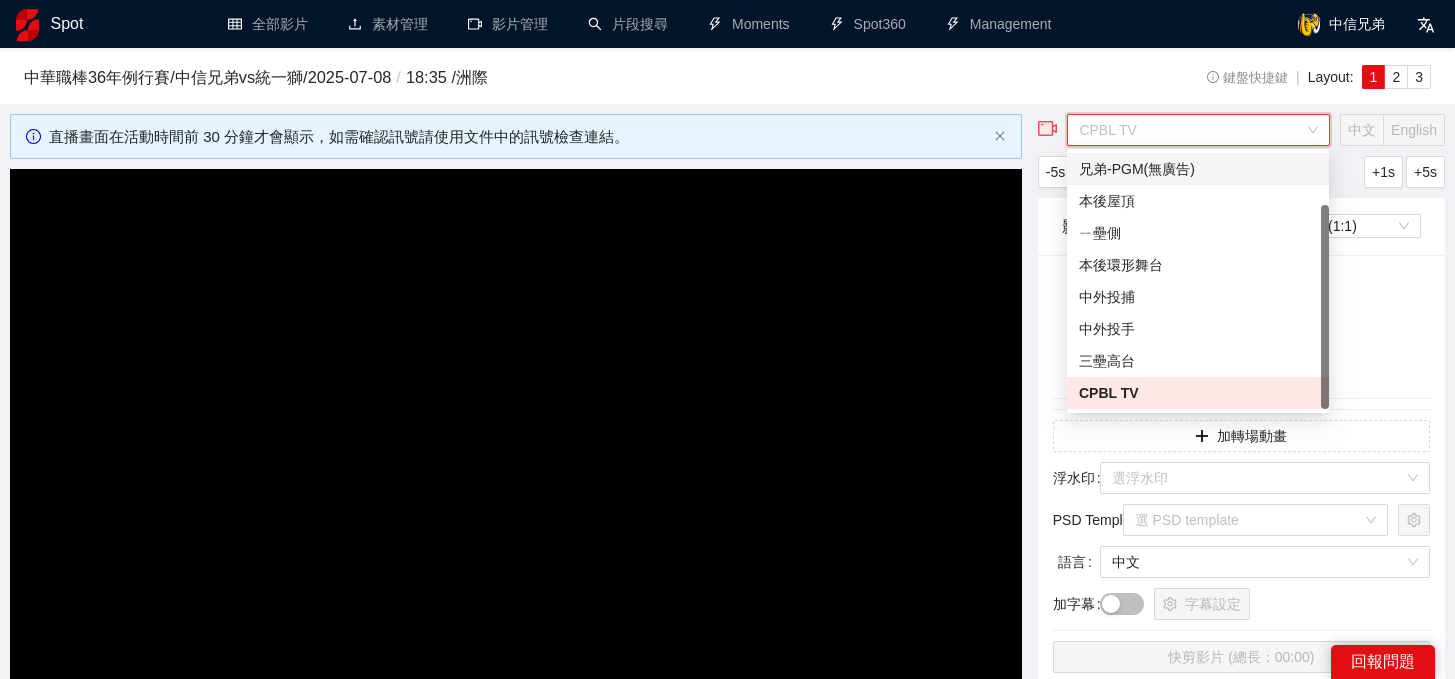 click on "兄弟-PGM(無廣告)" at bounding box center [1198, 169] 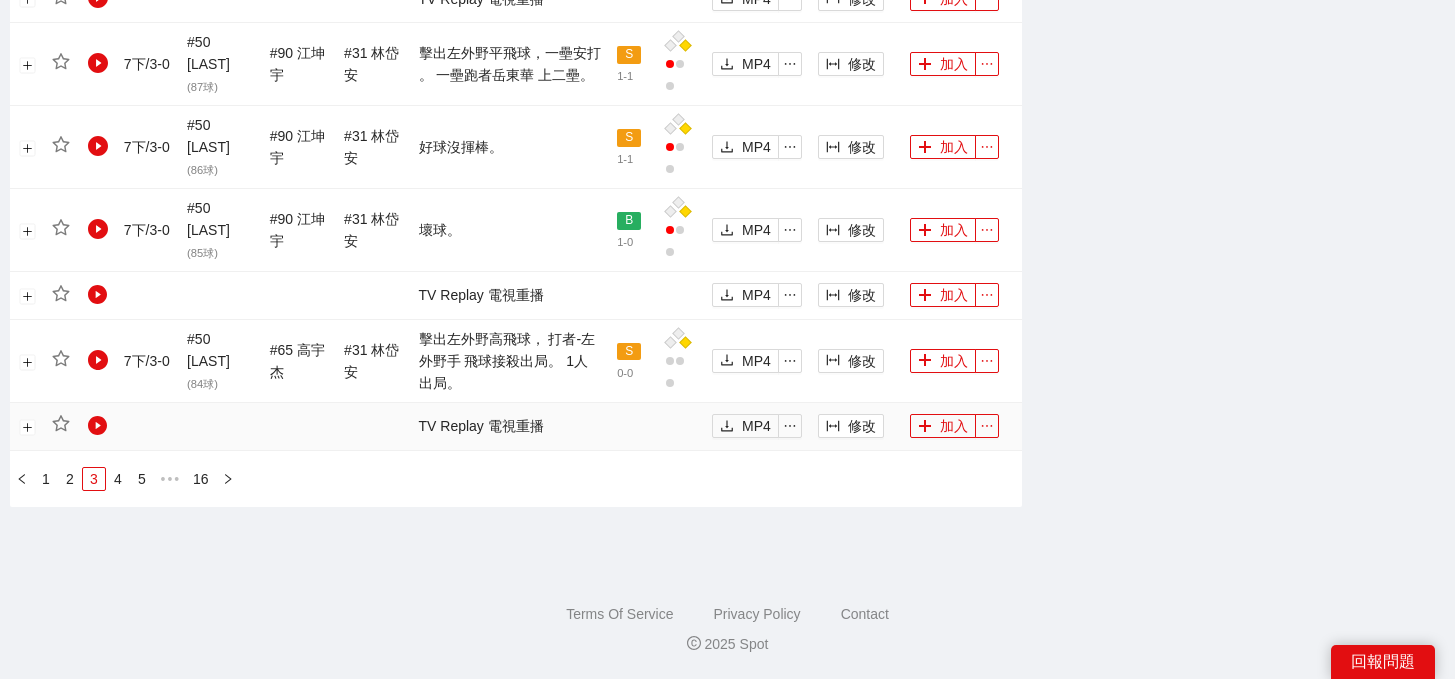 scroll, scrollTop: 2175, scrollLeft: 0, axis: vertical 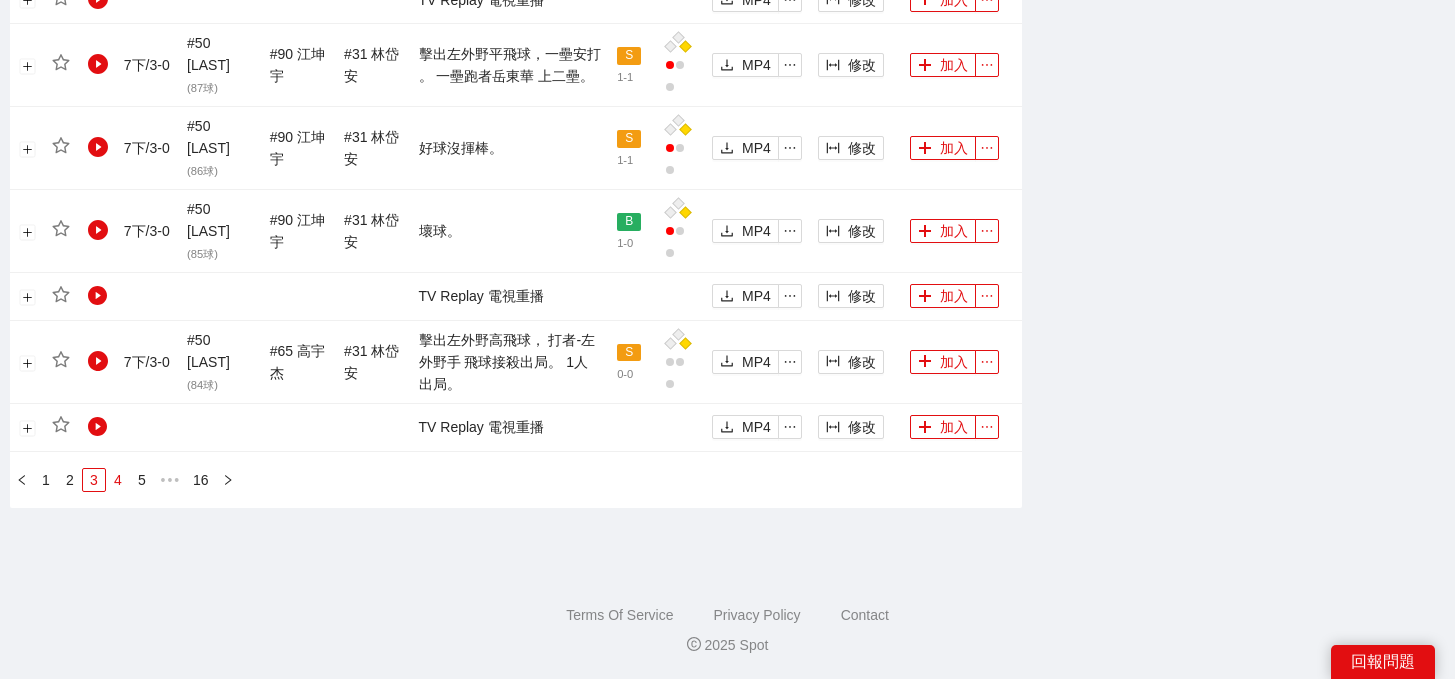 click on "4" at bounding box center [118, 480] 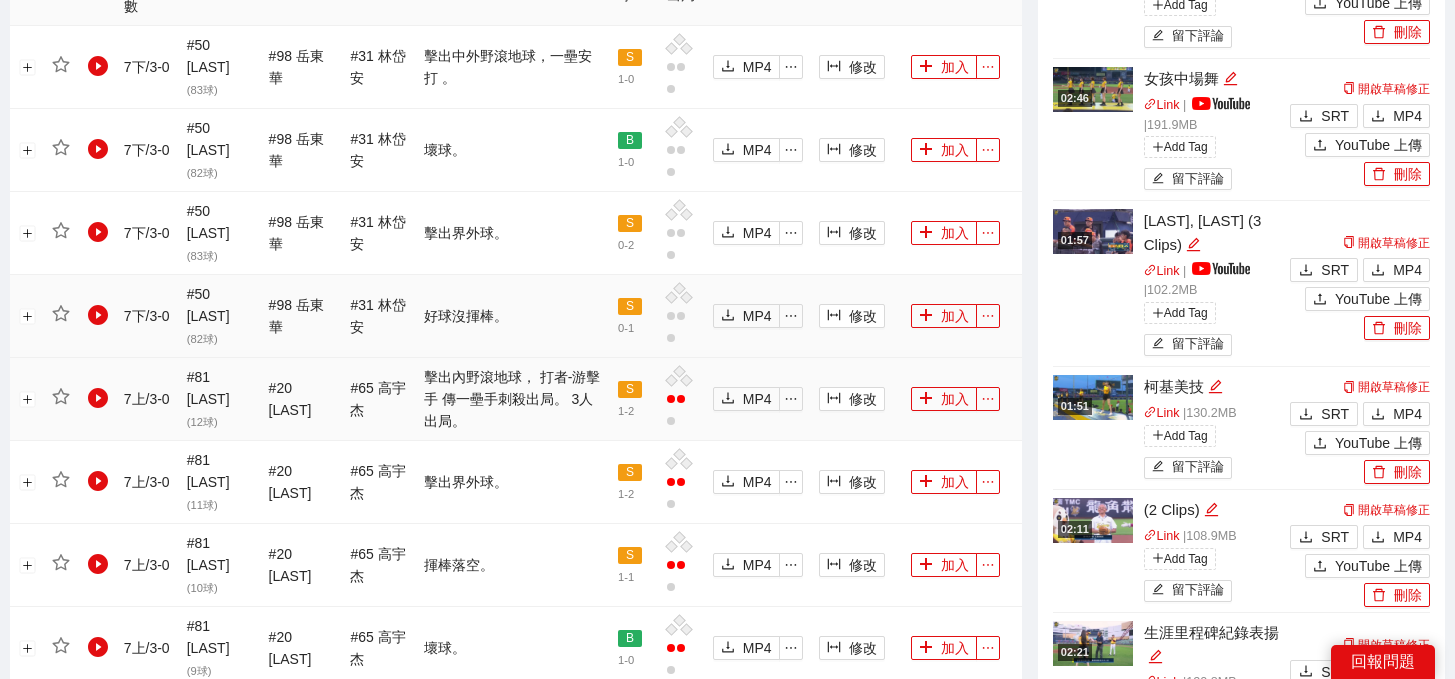 scroll, scrollTop: 968, scrollLeft: 0, axis: vertical 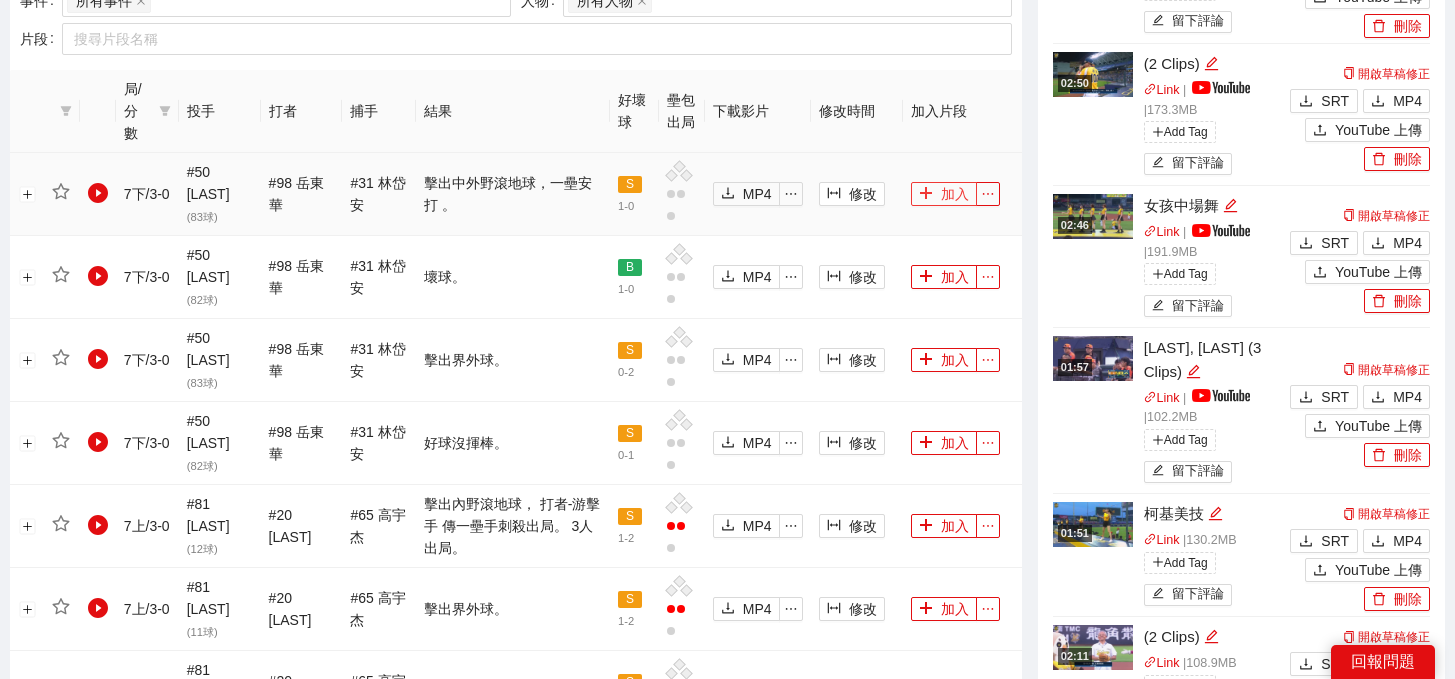 click on "加入" at bounding box center [944, 194] 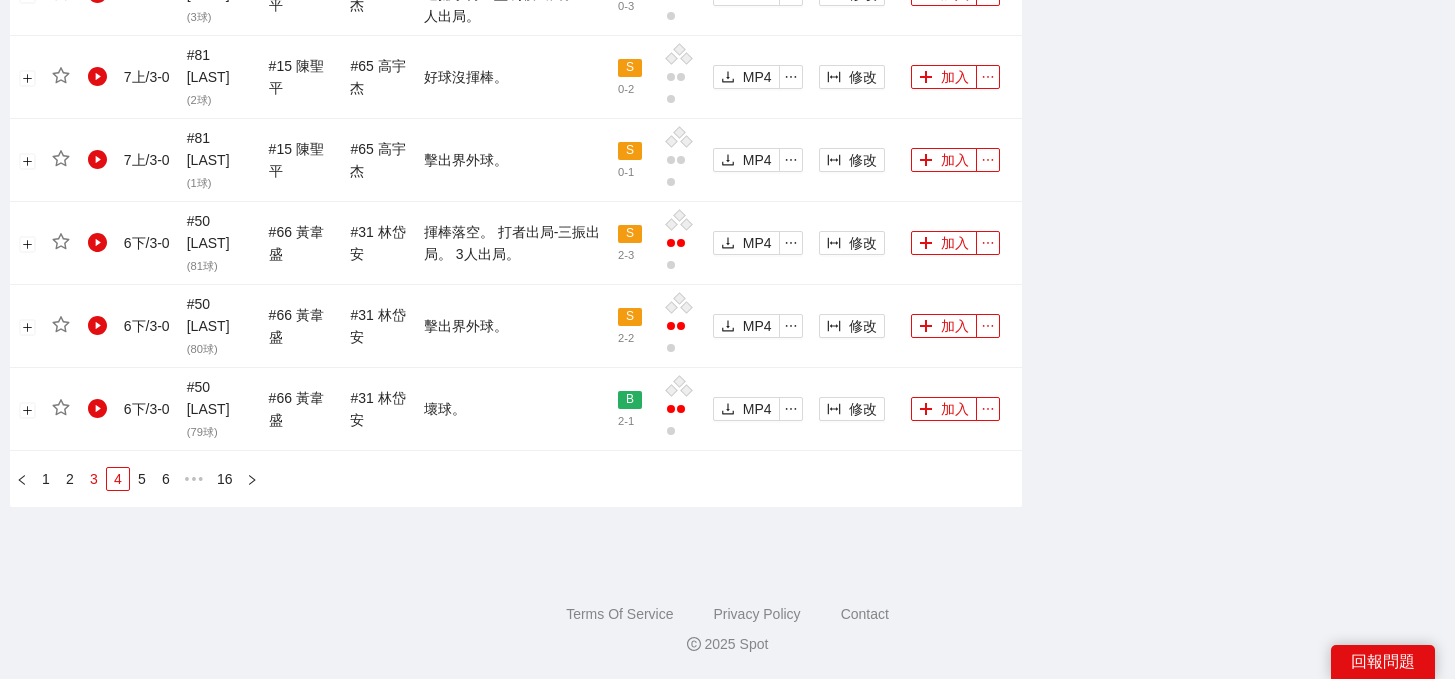 click on "3" at bounding box center (94, 479) 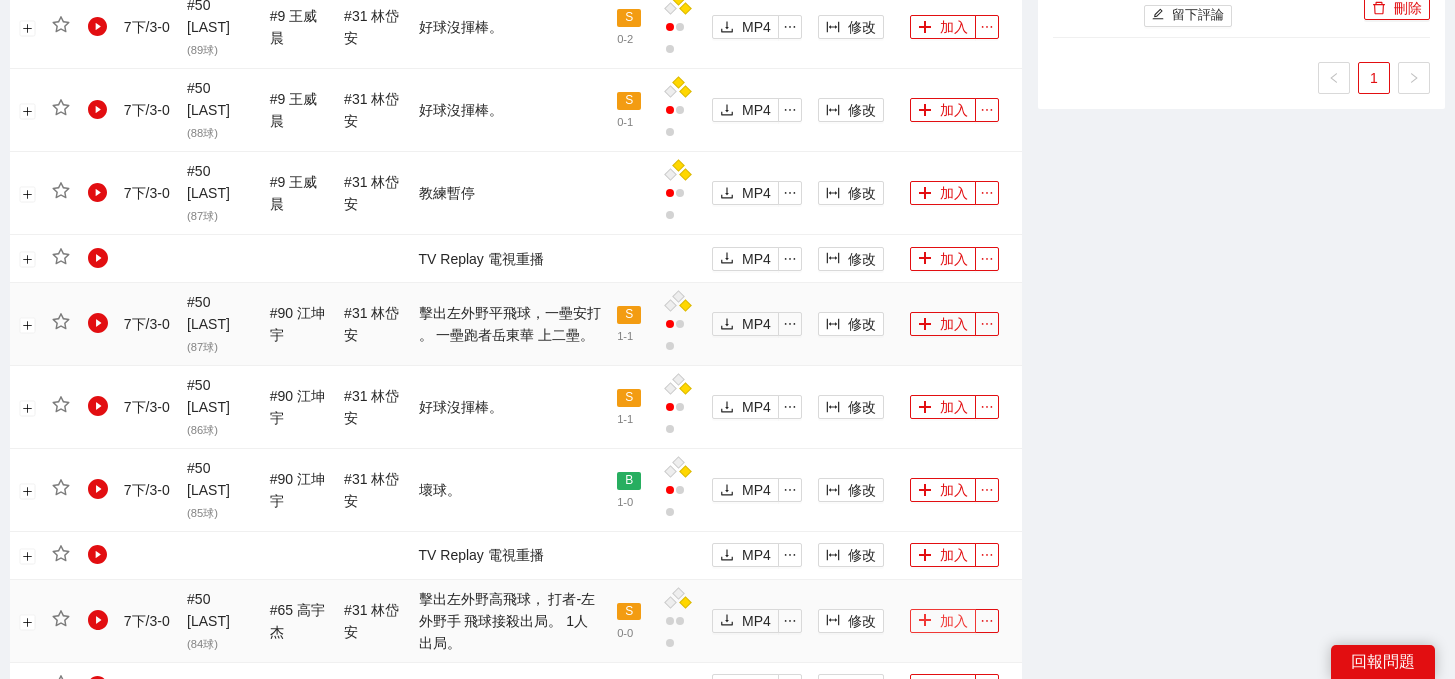 scroll, scrollTop: 1908, scrollLeft: 0, axis: vertical 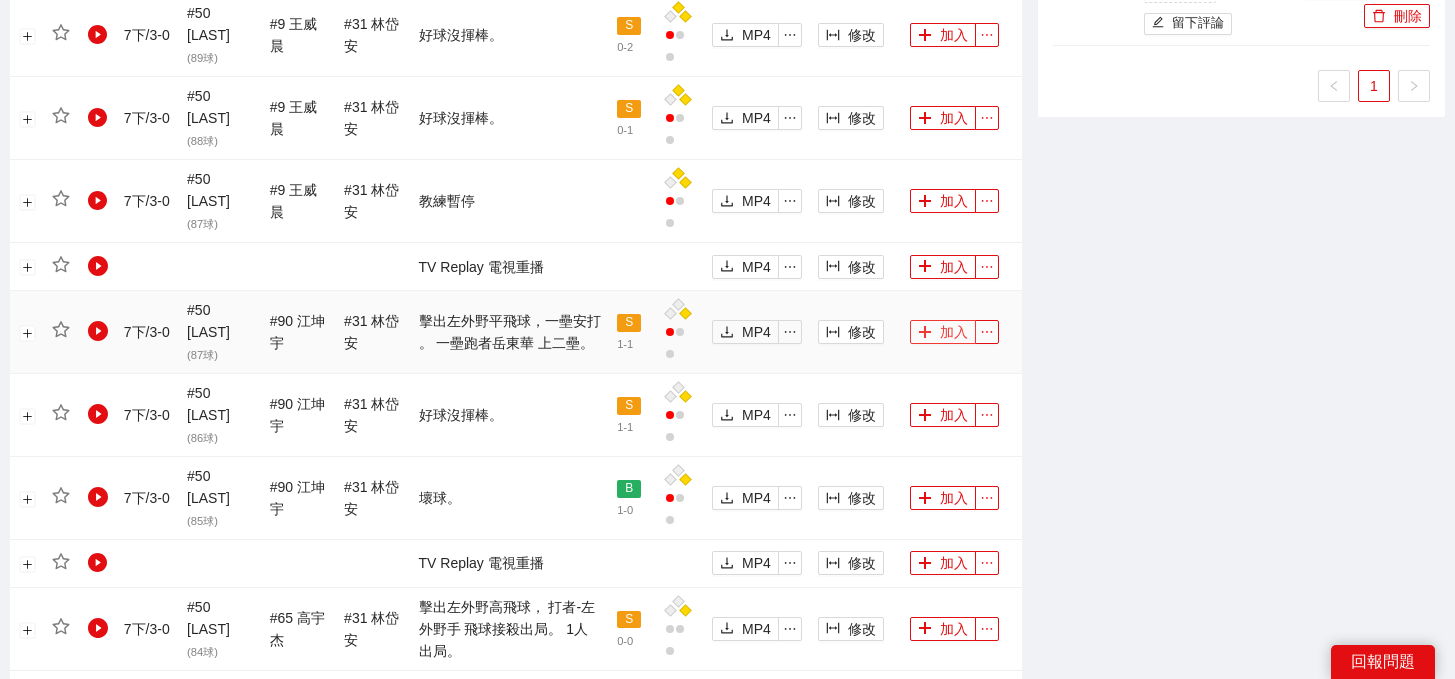 click on "加入" at bounding box center (943, 332) 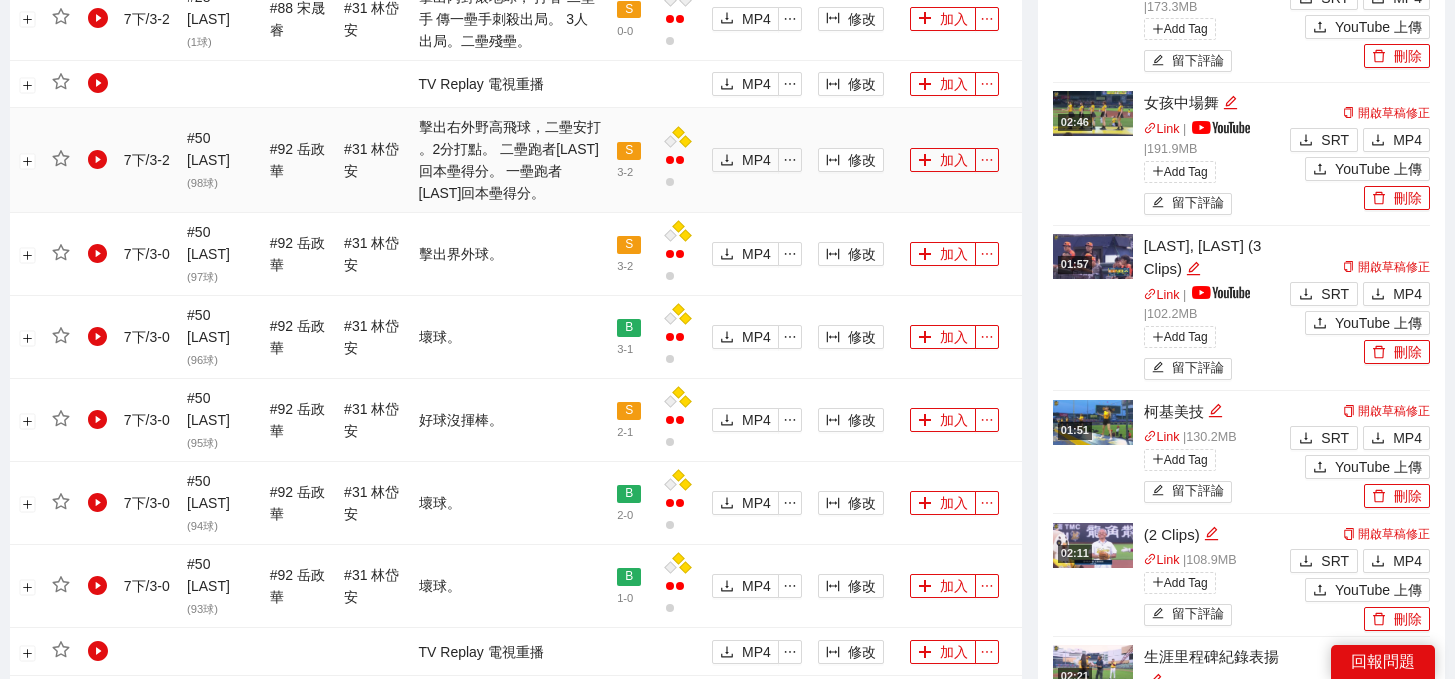 scroll, scrollTop: 0, scrollLeft: 0, axis: both 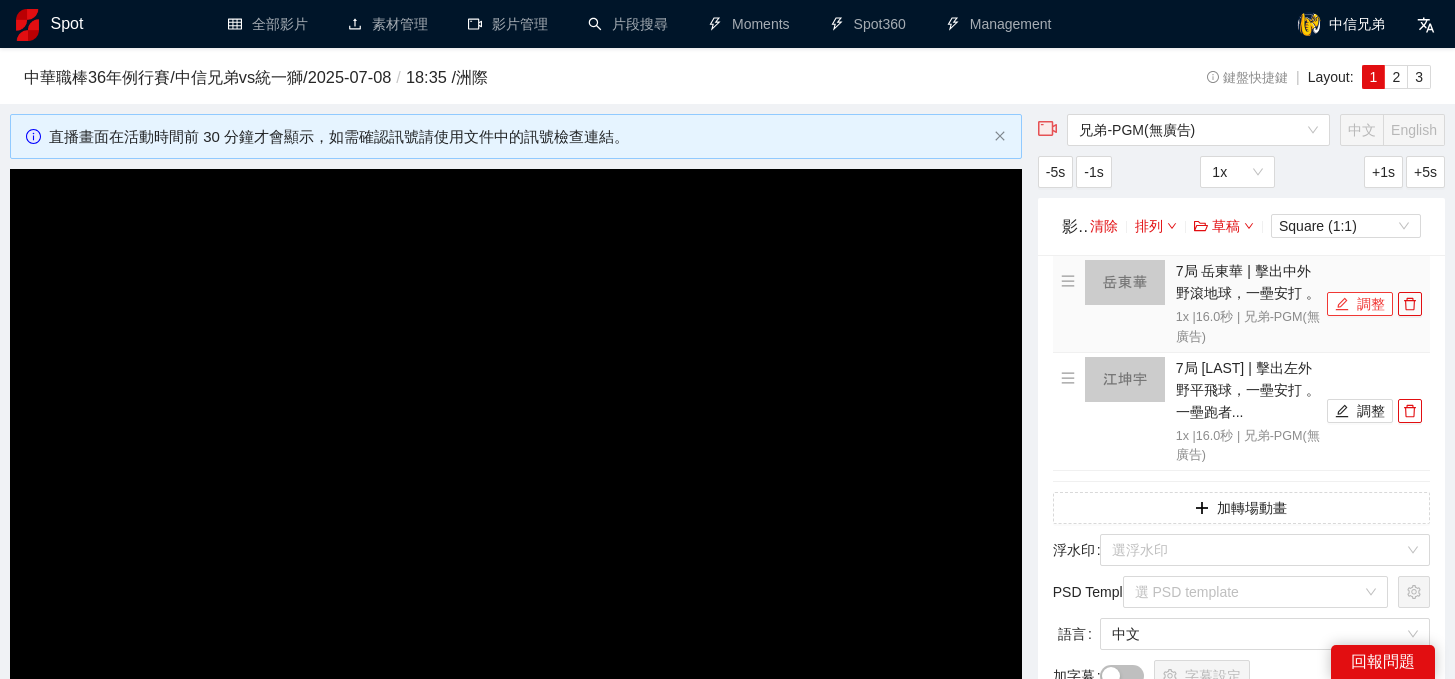 click on "調整" at bounding box center [1360, 304] 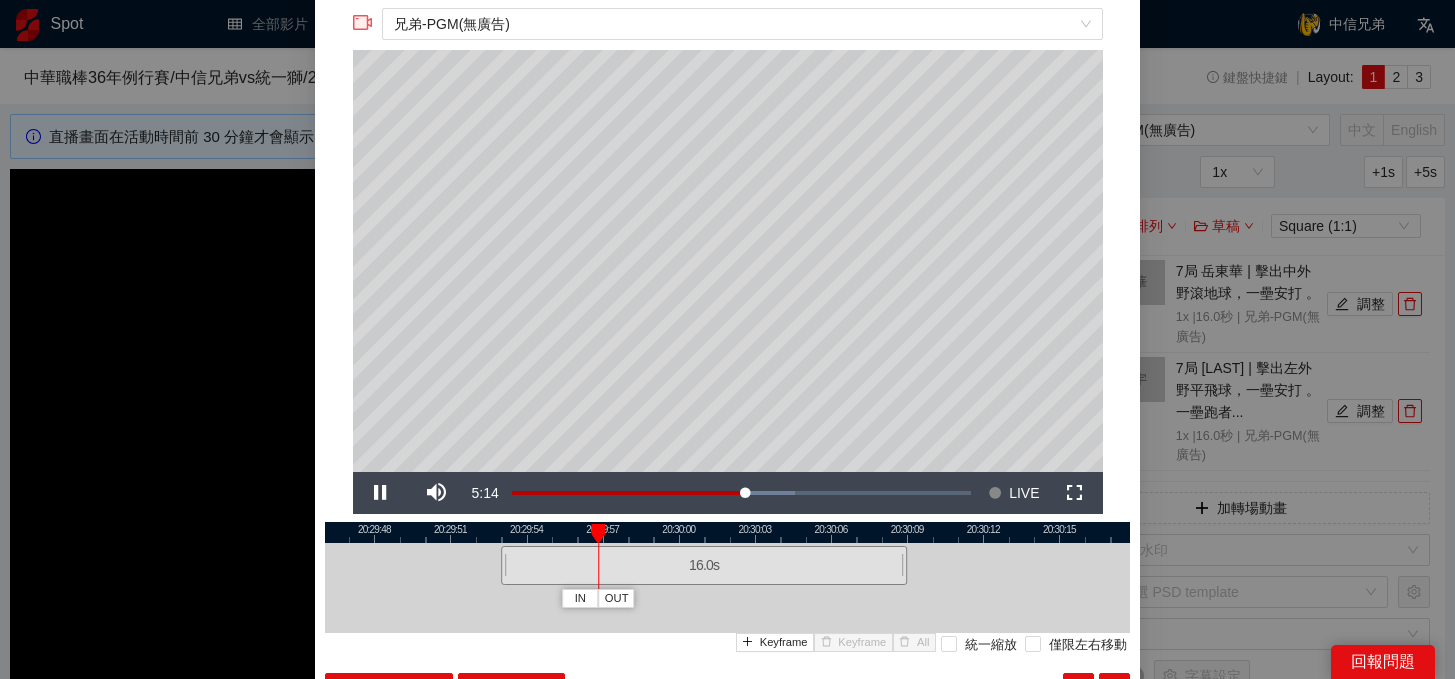 scroll, scrollTop: 51, scrollLeft: 0, axis: vertical 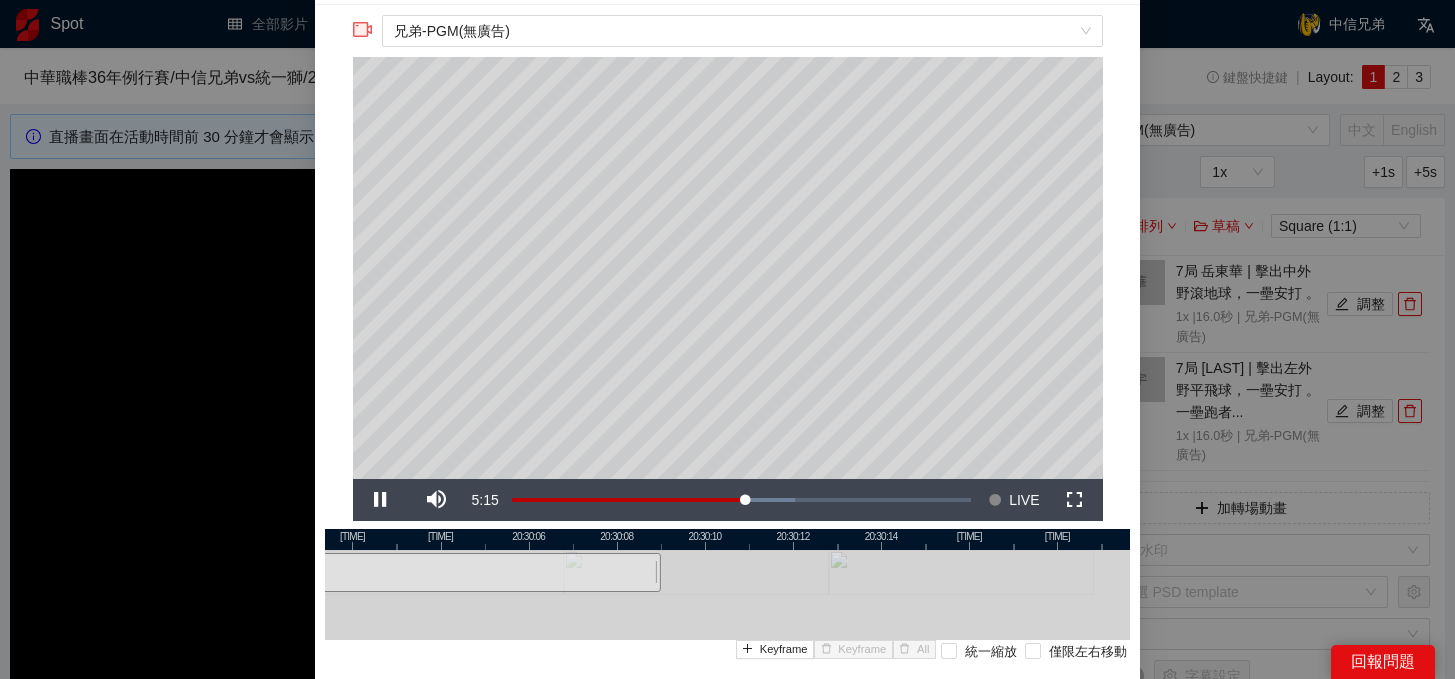 drag, startPoint x: 962, startPoint y: 539, endPoint x: 562, endPoint y: 539, distance: 400 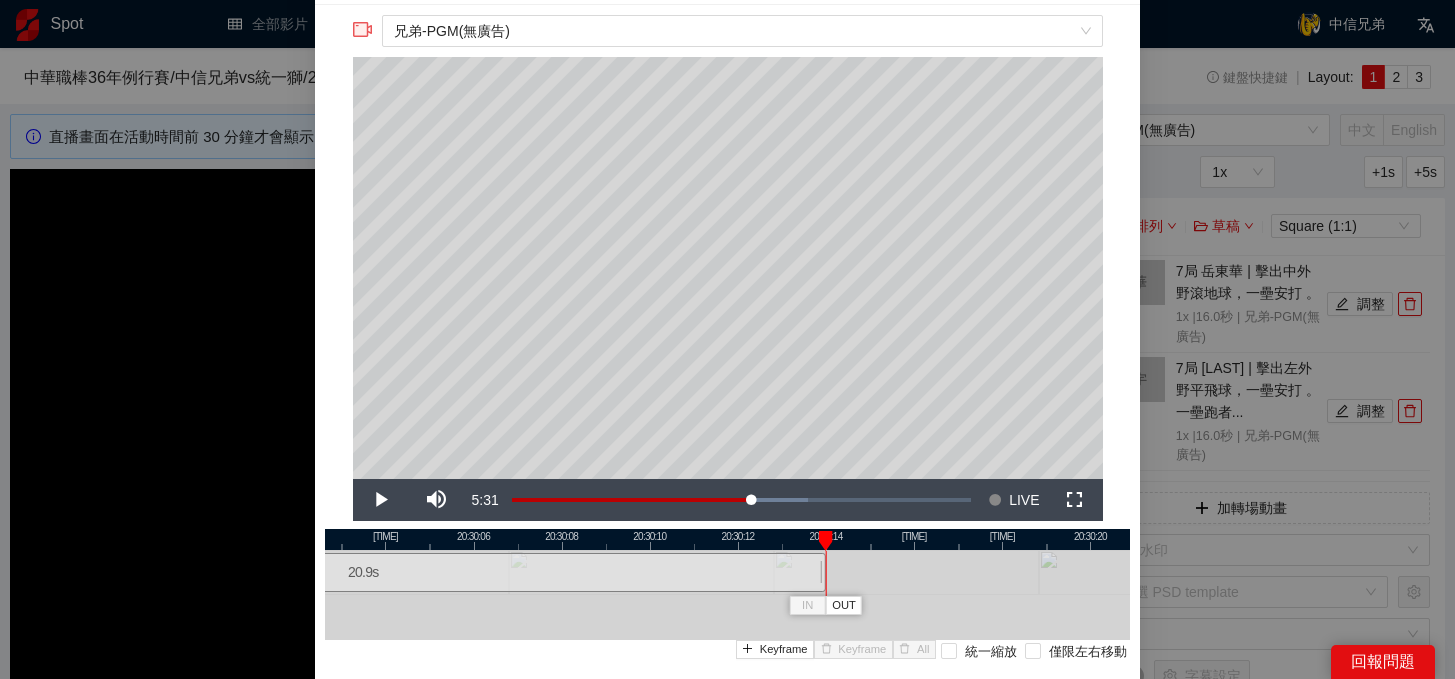 drag, startPoint x: 602, startPoint y: 577, endPoint x: 822, endPoint y: 592, distance: 220.51077 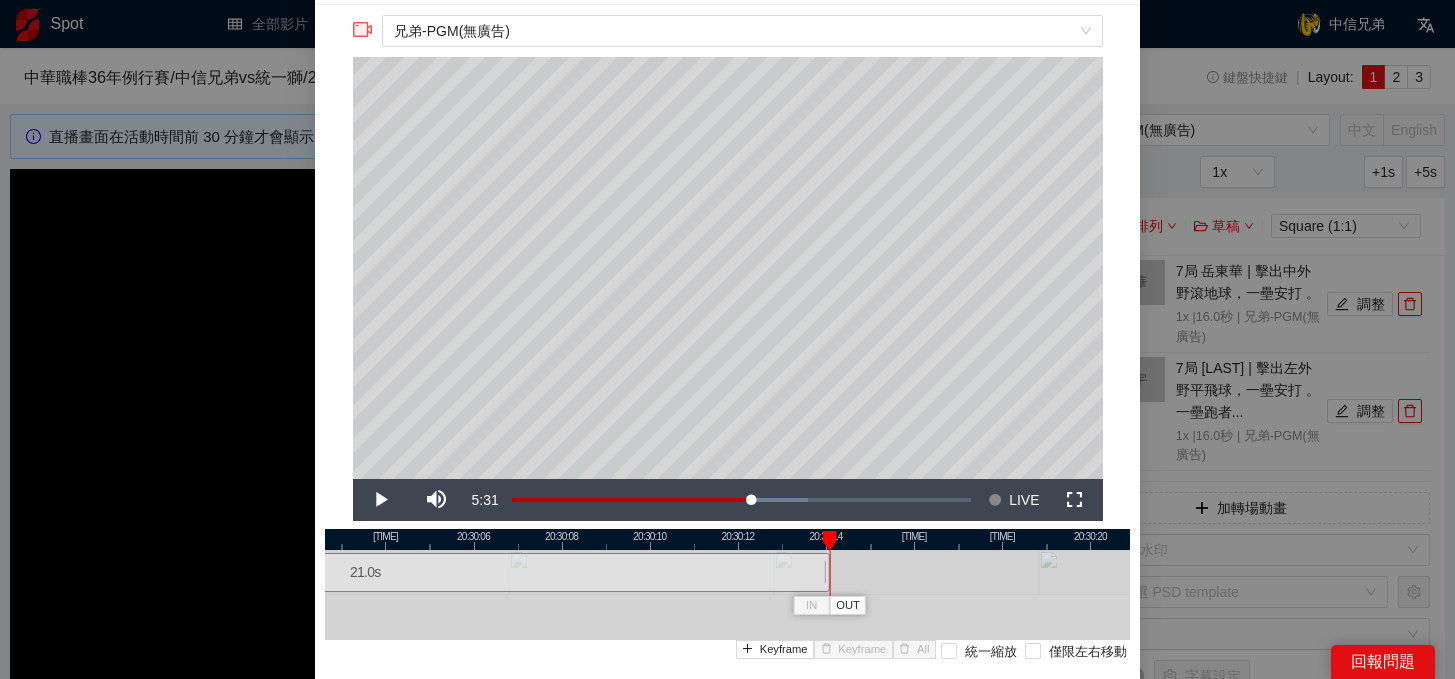 click at bounding box center [827, 572] 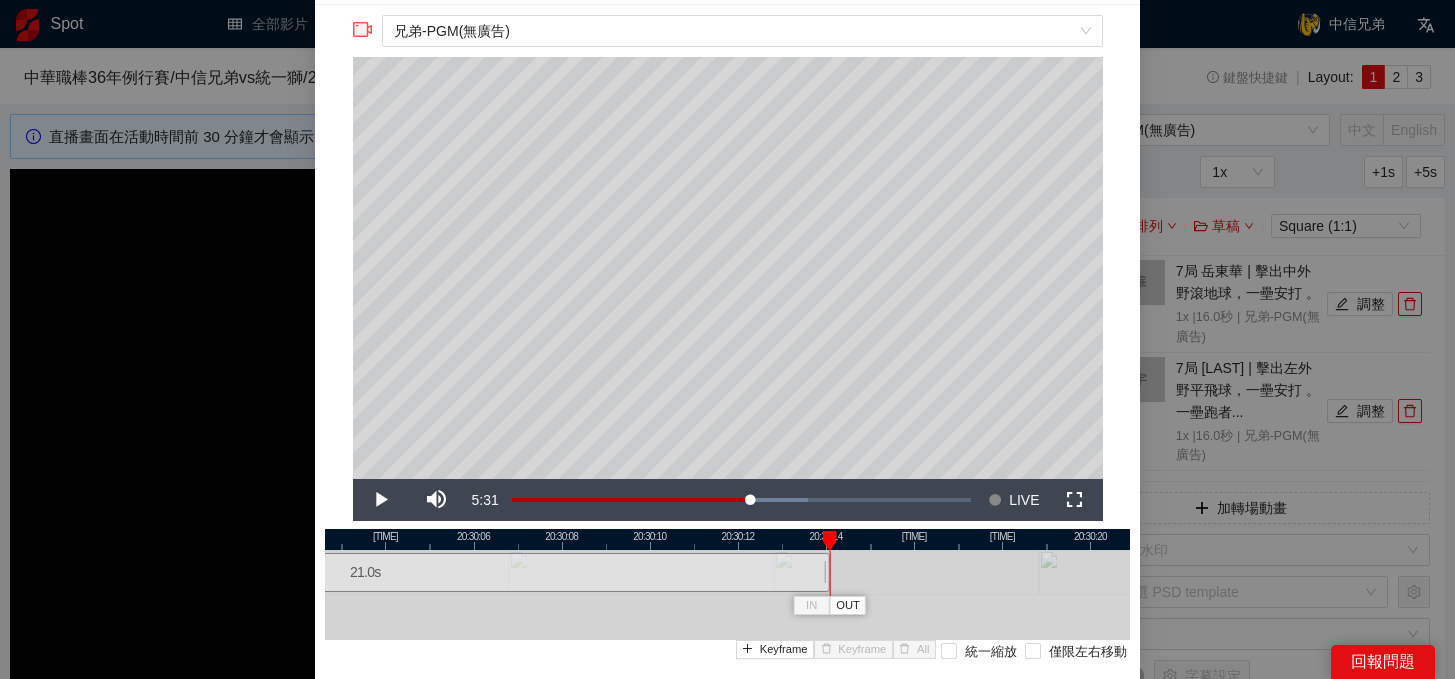 scroll, scrollTop: 188, scrollLeft: 0, axis: vertical 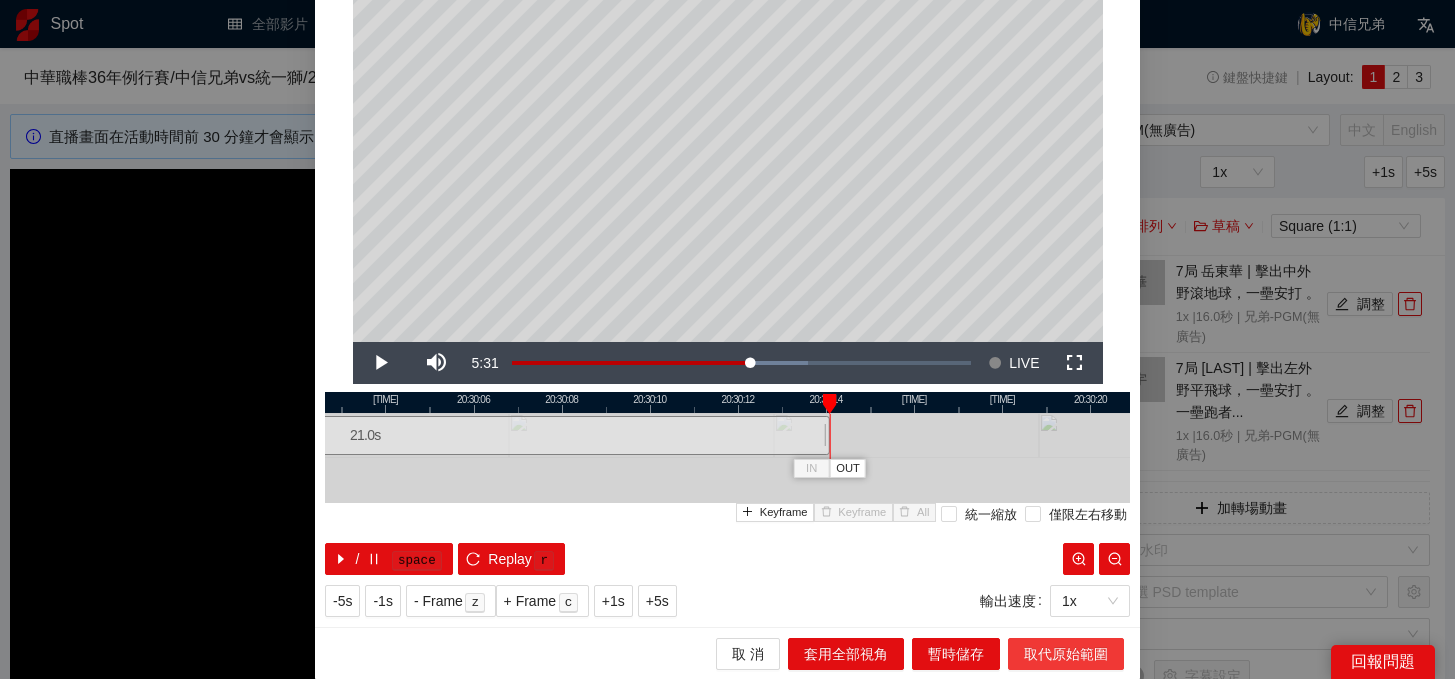click on "取代原始範圍" at bounding box center [846, 654] 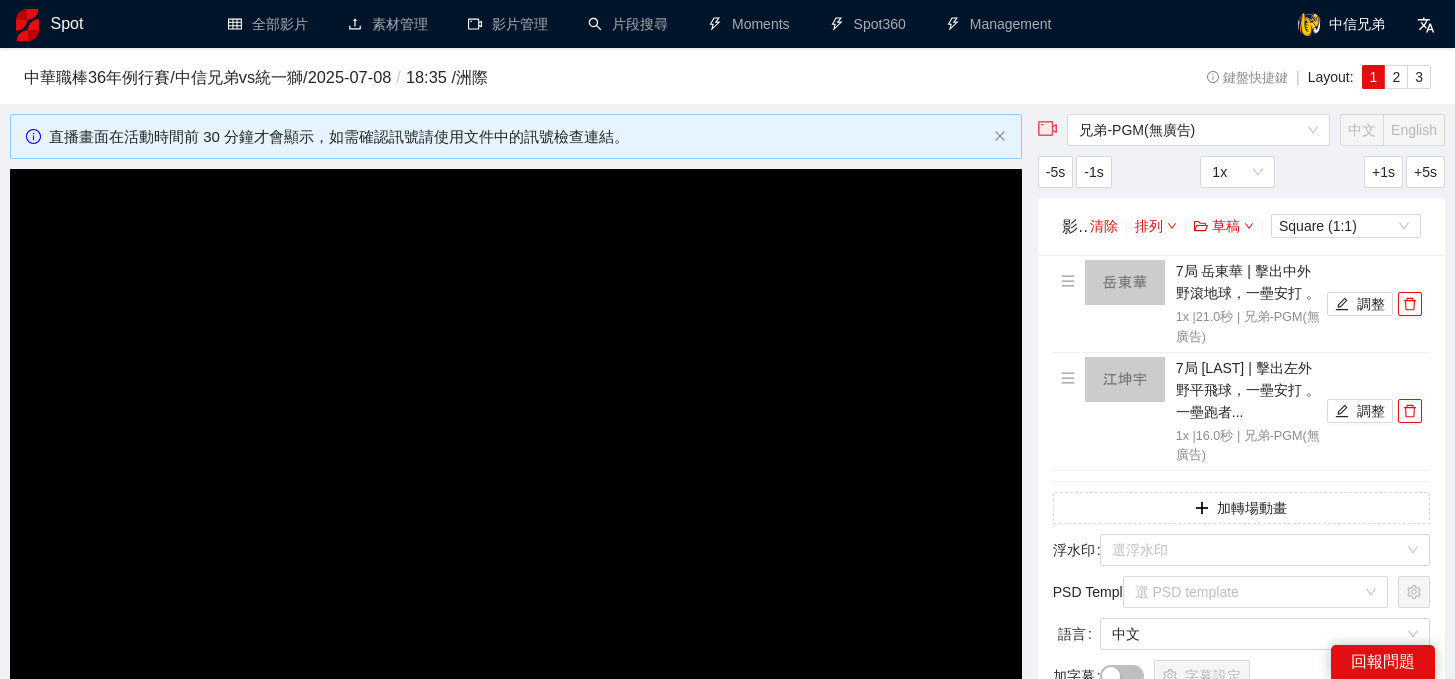 scroll, scrollTop: 0, scrollLeft: 0, axis: both 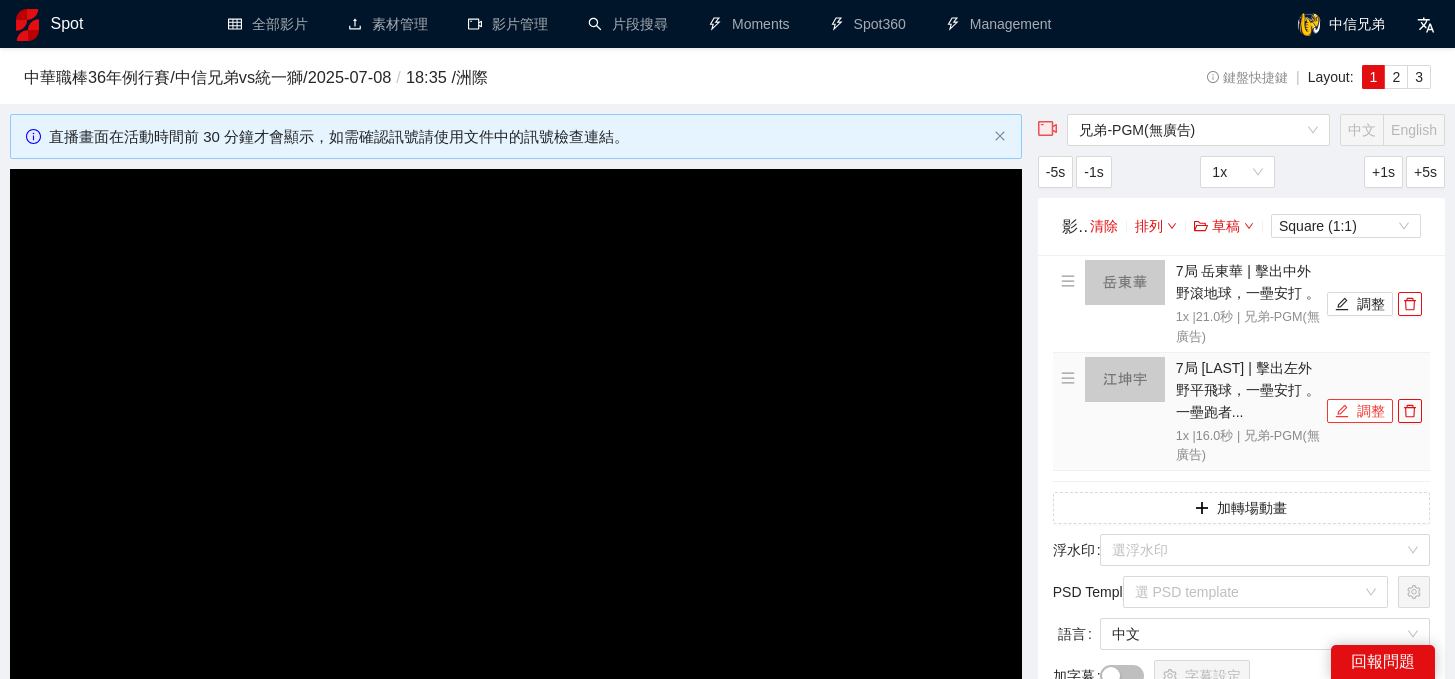 click on "調整" at bounding box center [1360, 411] 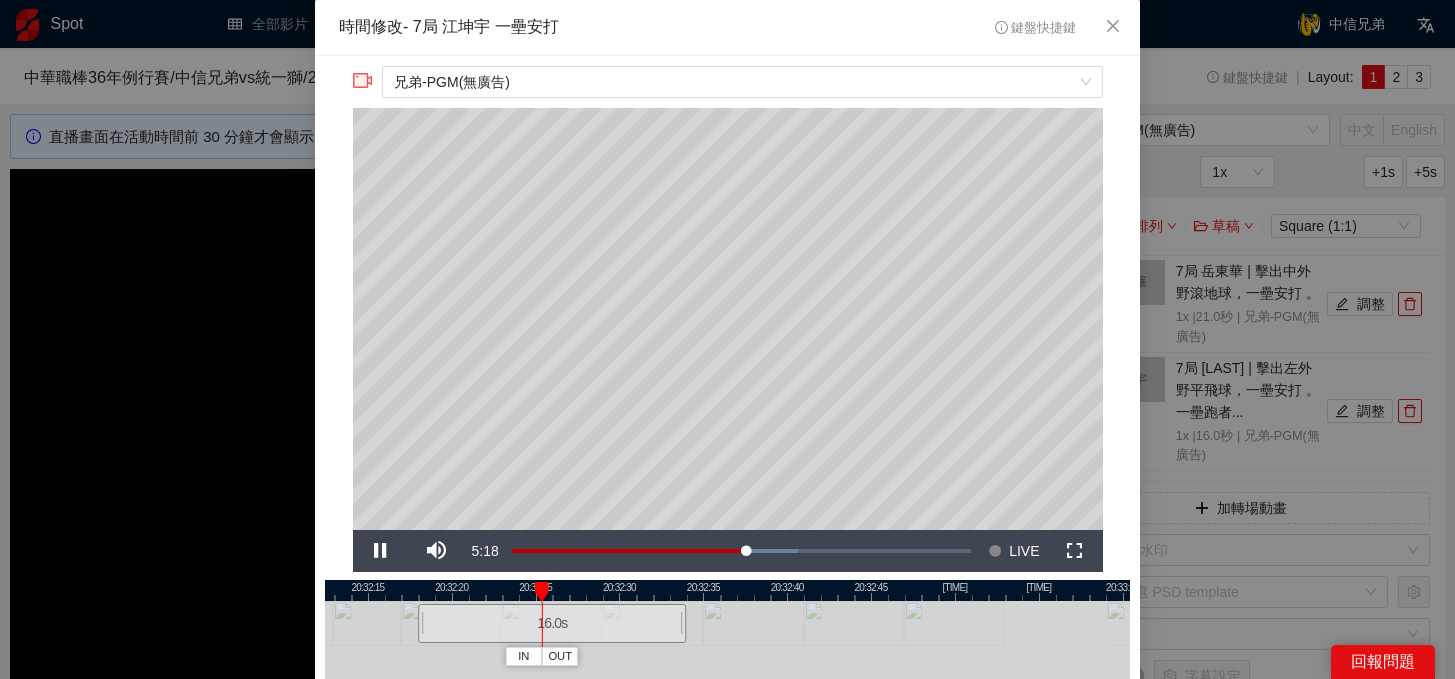 drag, startPoint x: 961, startPoint y: 585, endPoint x: 781, endPoint y: 591, distance: 180.09998 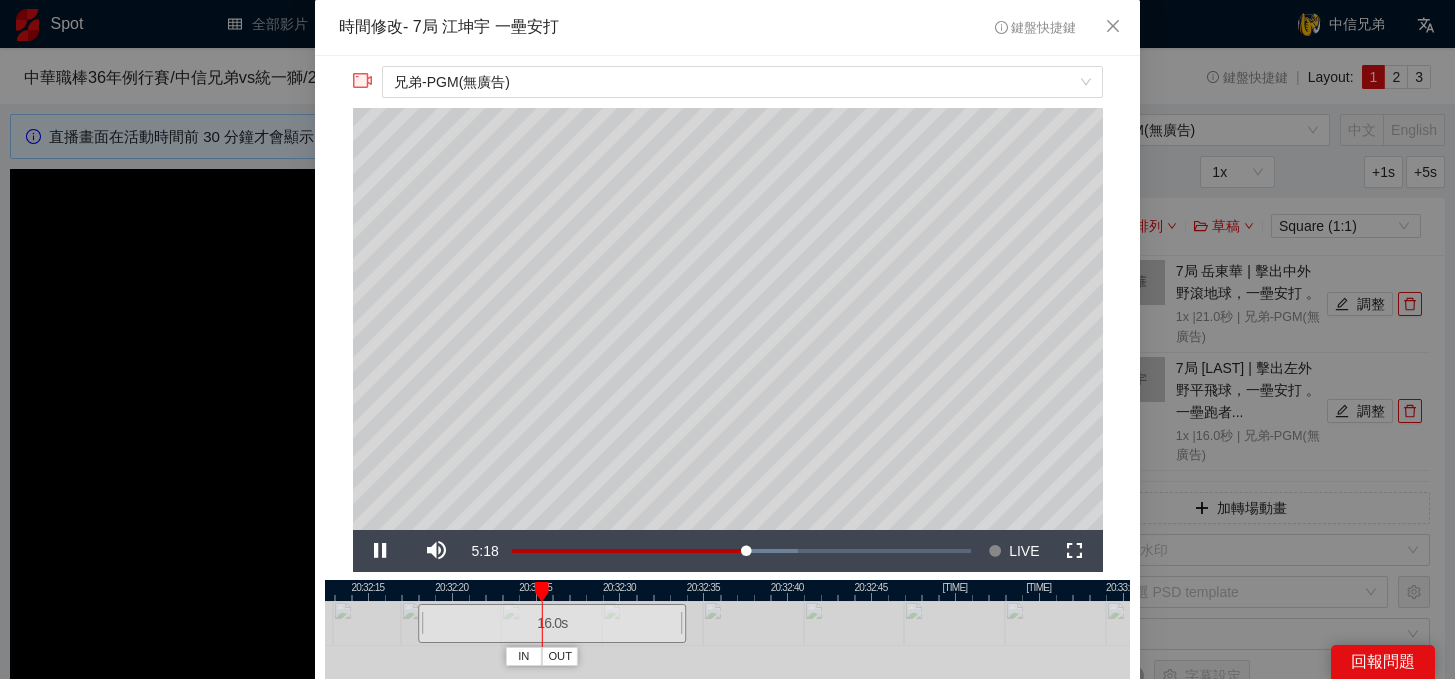 click at bounding box center (552, 590) 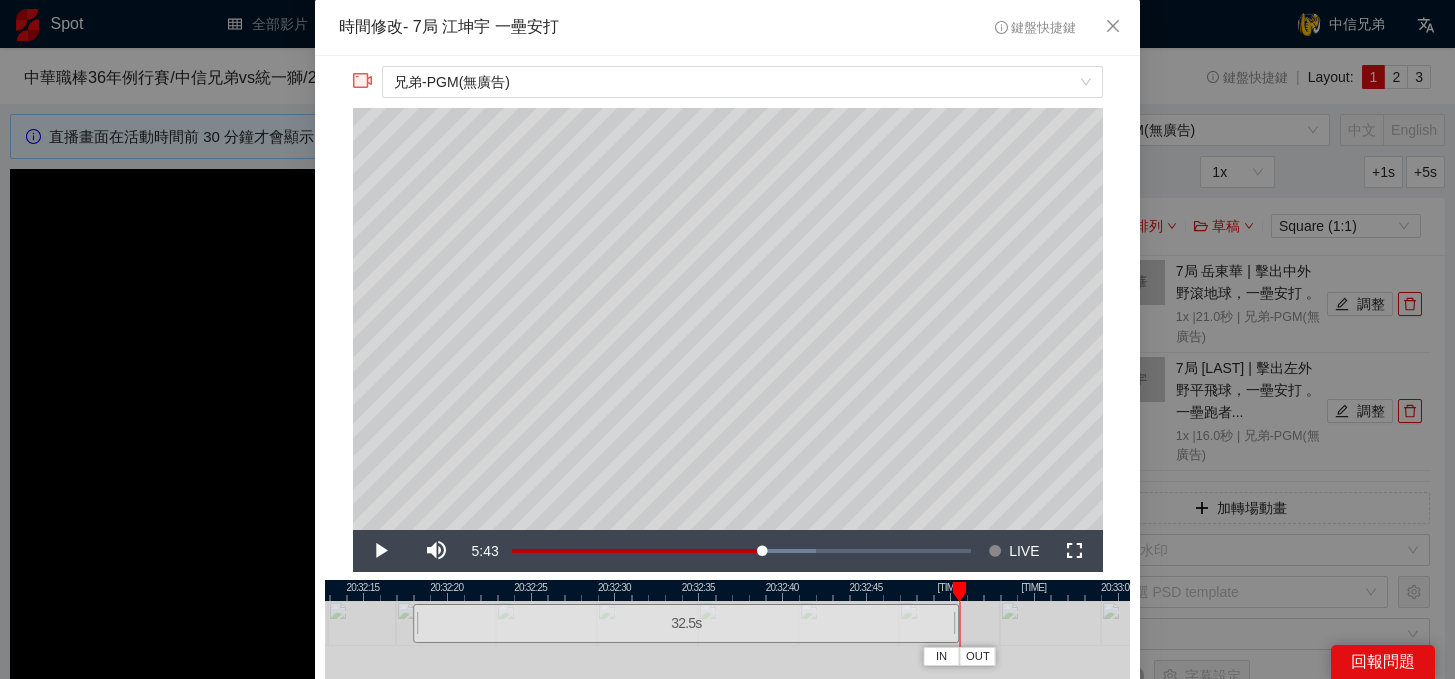 drag, startPoint x: 678, startPoint y: 632, endPoint x: 956, endPoint y: 643, distance: 278.21753 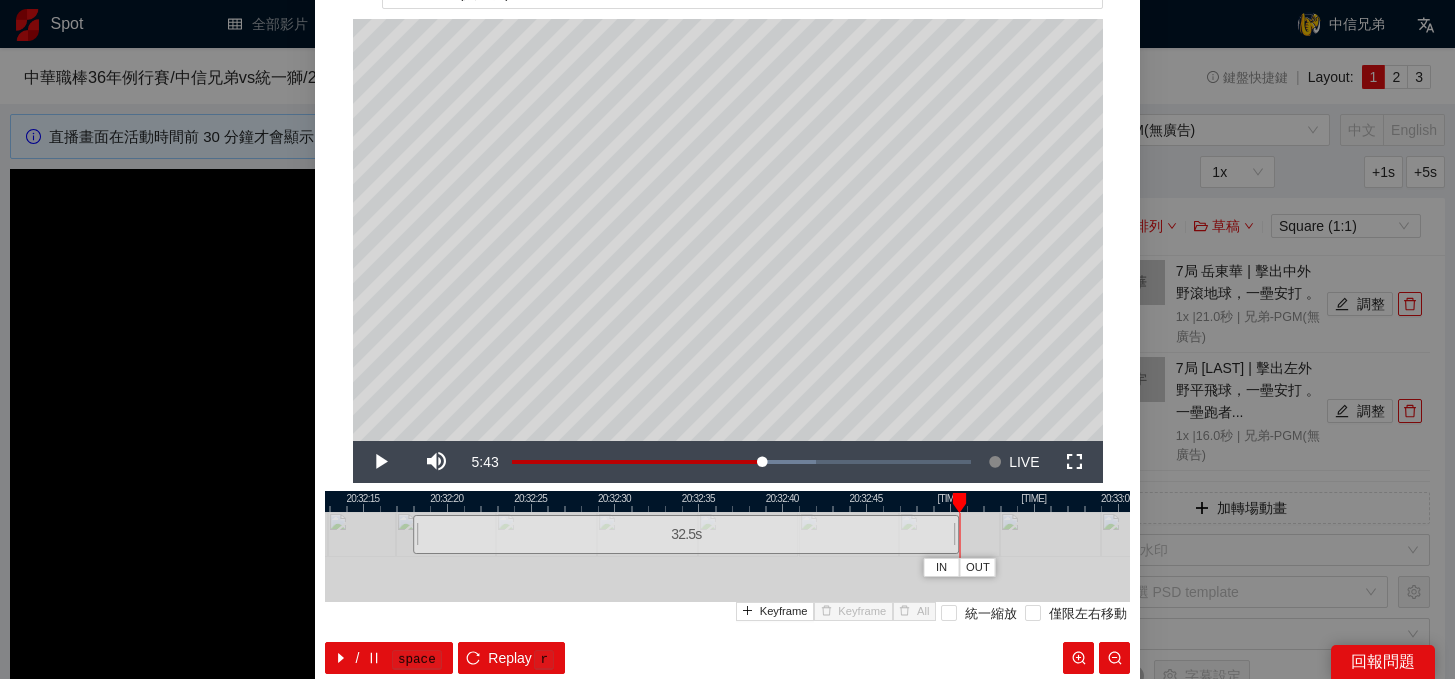 scroll, scrollTop: 188, scrollLeft: 0, axis: vertical 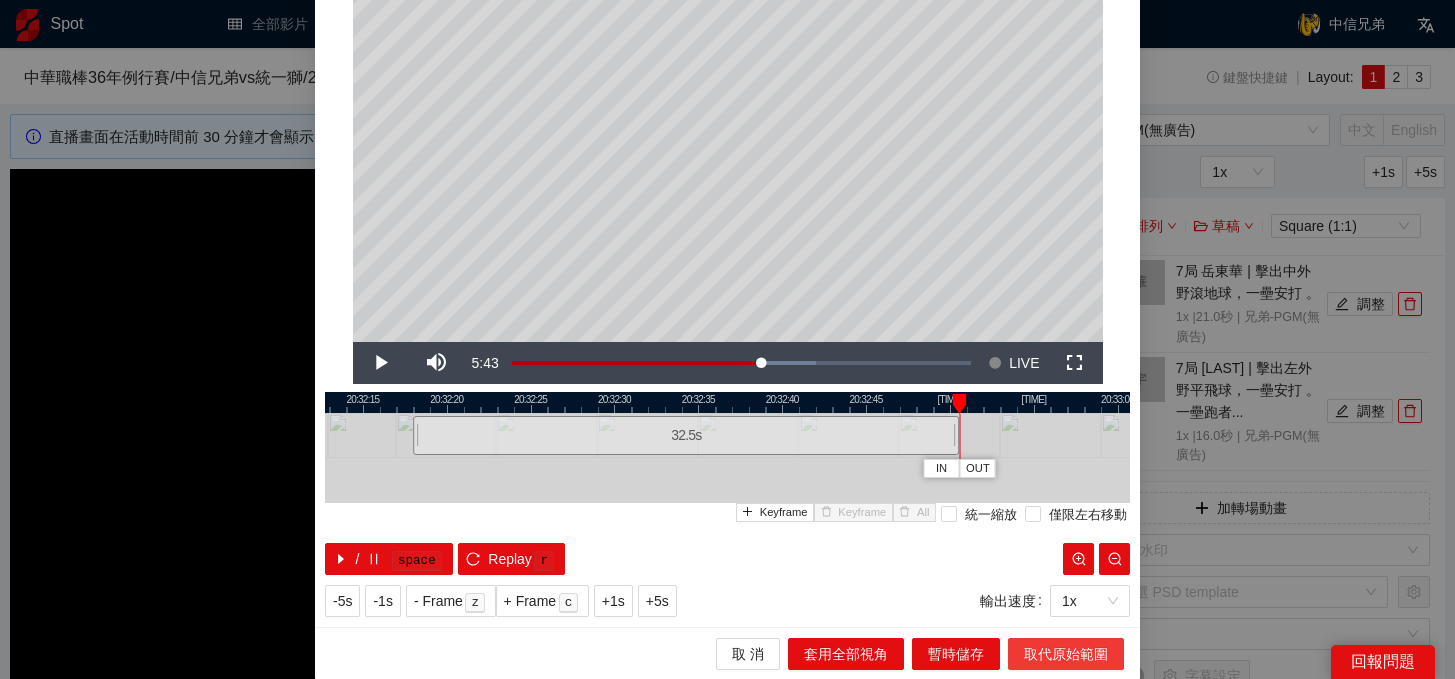 click on "取代原始範圍" at bounding box center [846, 654] 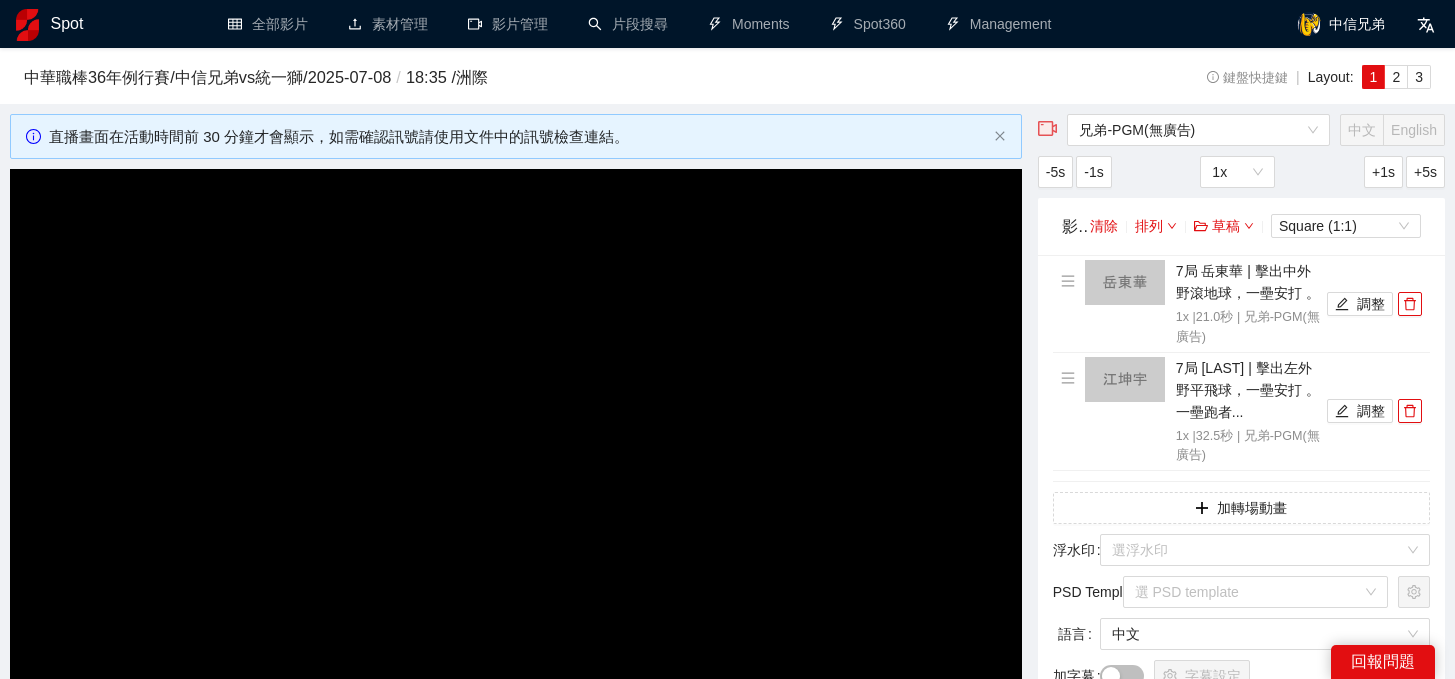 scroll, scrollTop: 0, scrollLeft: 0, axis: both 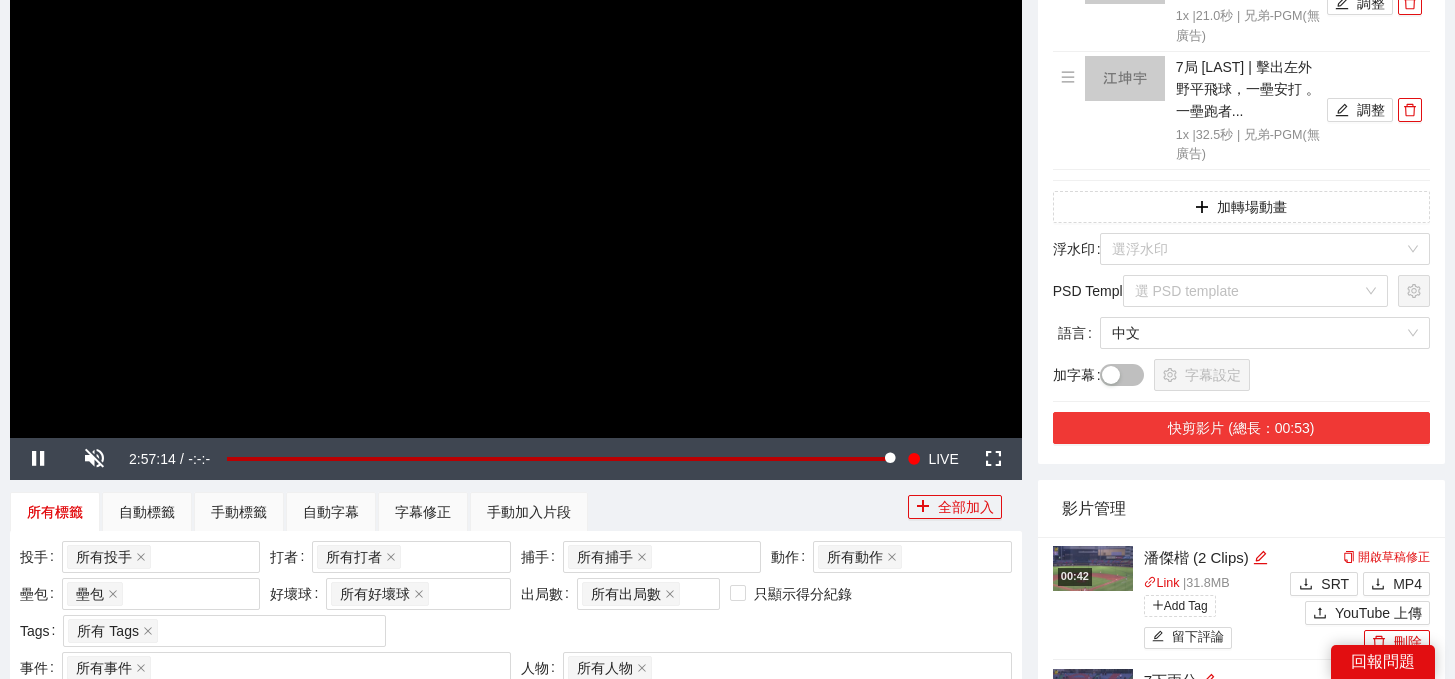 click on "快剪影片 (總長：00:53)" at bounding box center (1241, 428) 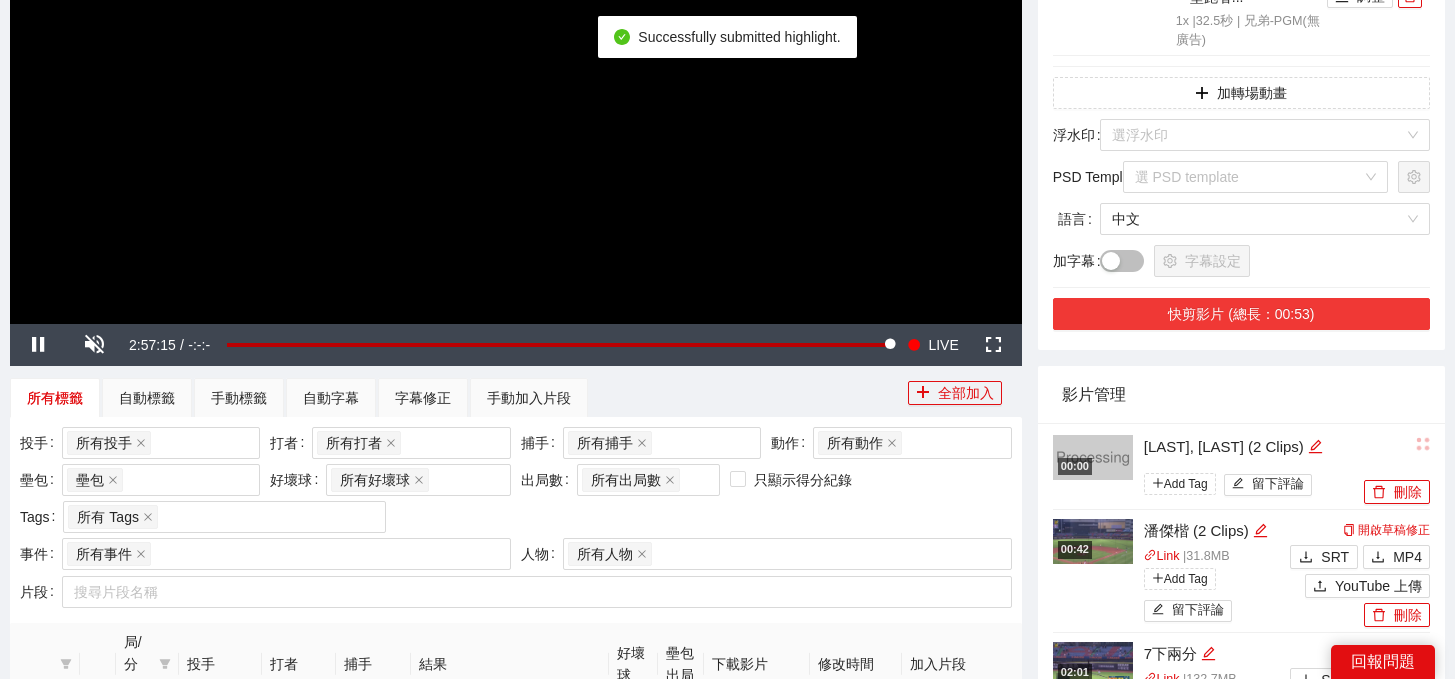 scroll, scrollTop: 419, scrollLeft: 0, axis: vertical 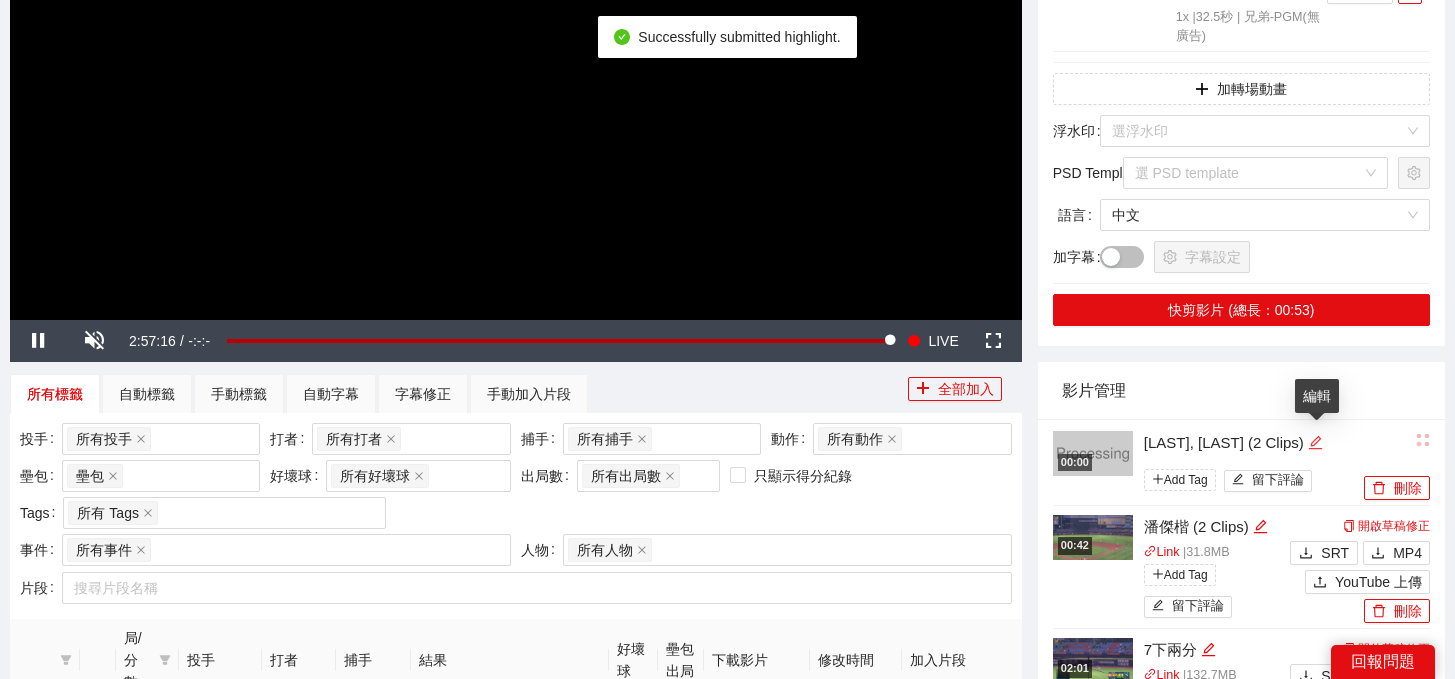 click at bounding box center [1315, 442] 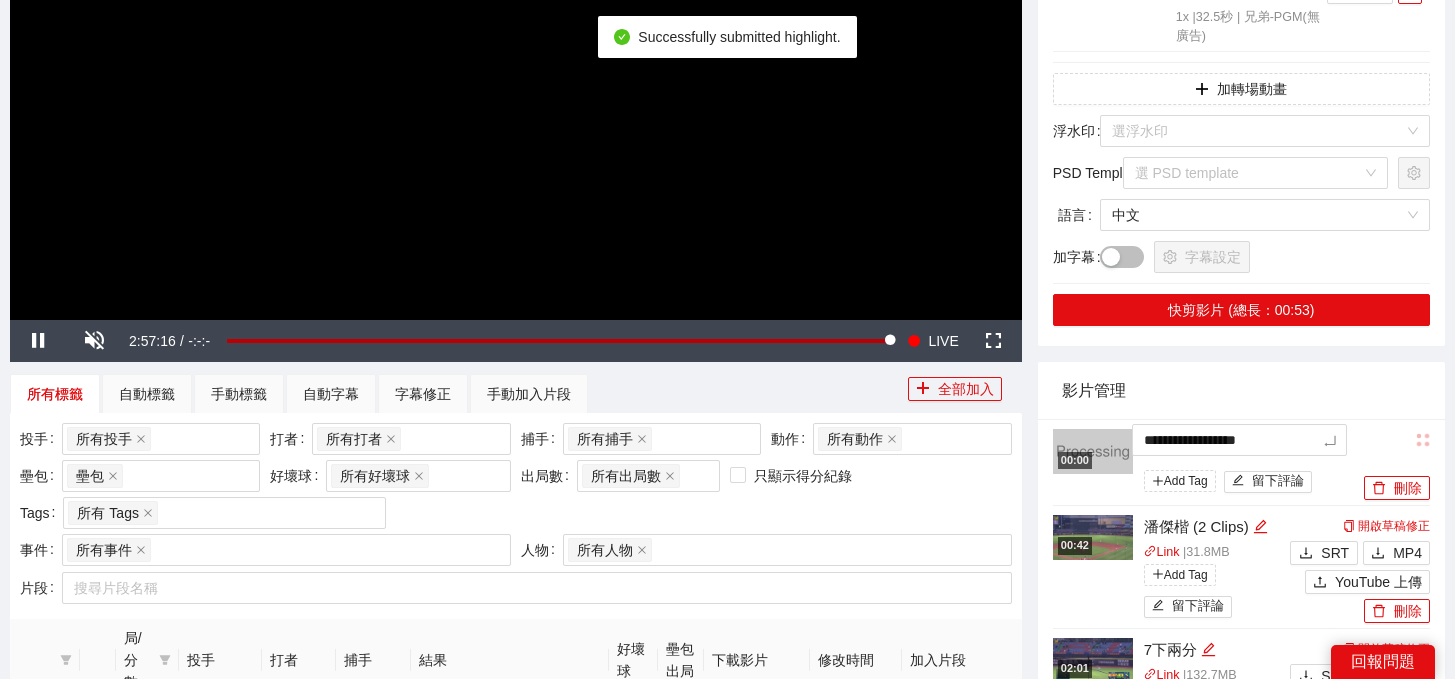 drag, startPoint x: 1326, startPoint y: 441, endPoint x: 808, endPoint y: 420, distance: 518.4255 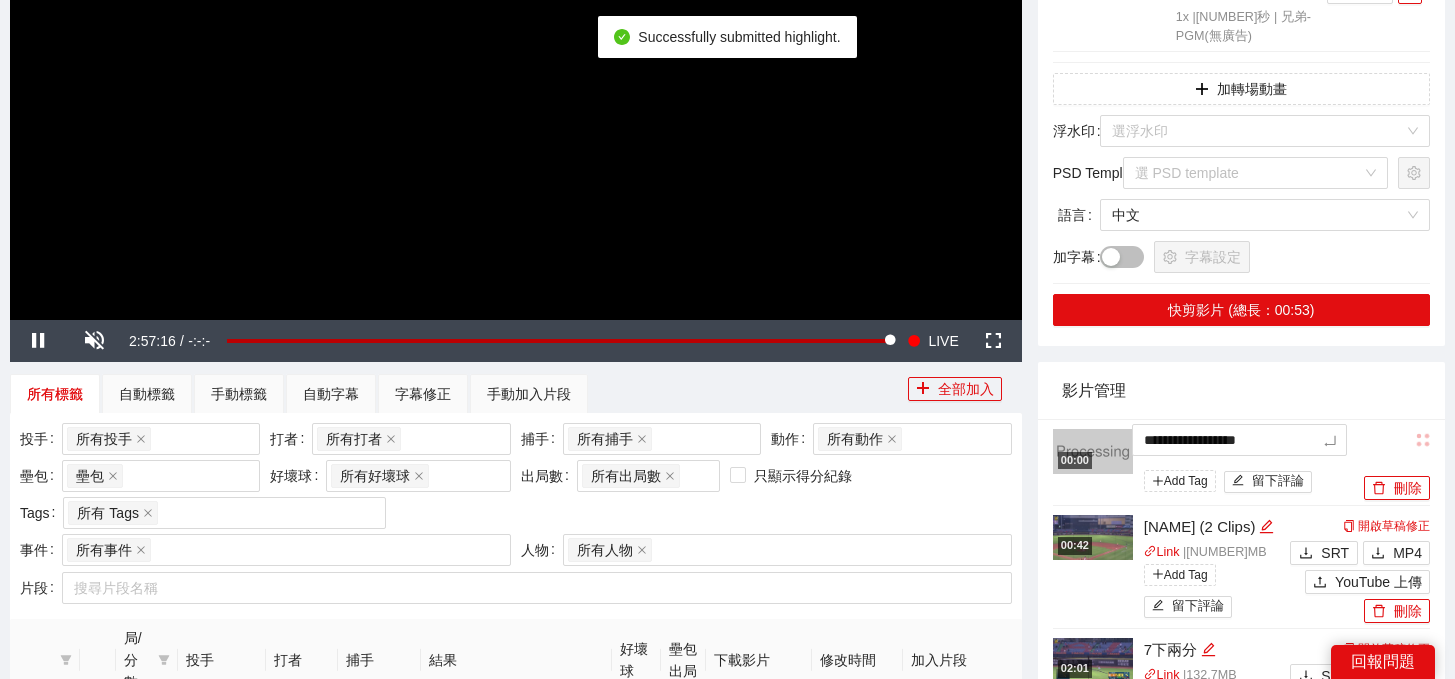 click on "**********" at bounding box center [727, 991] 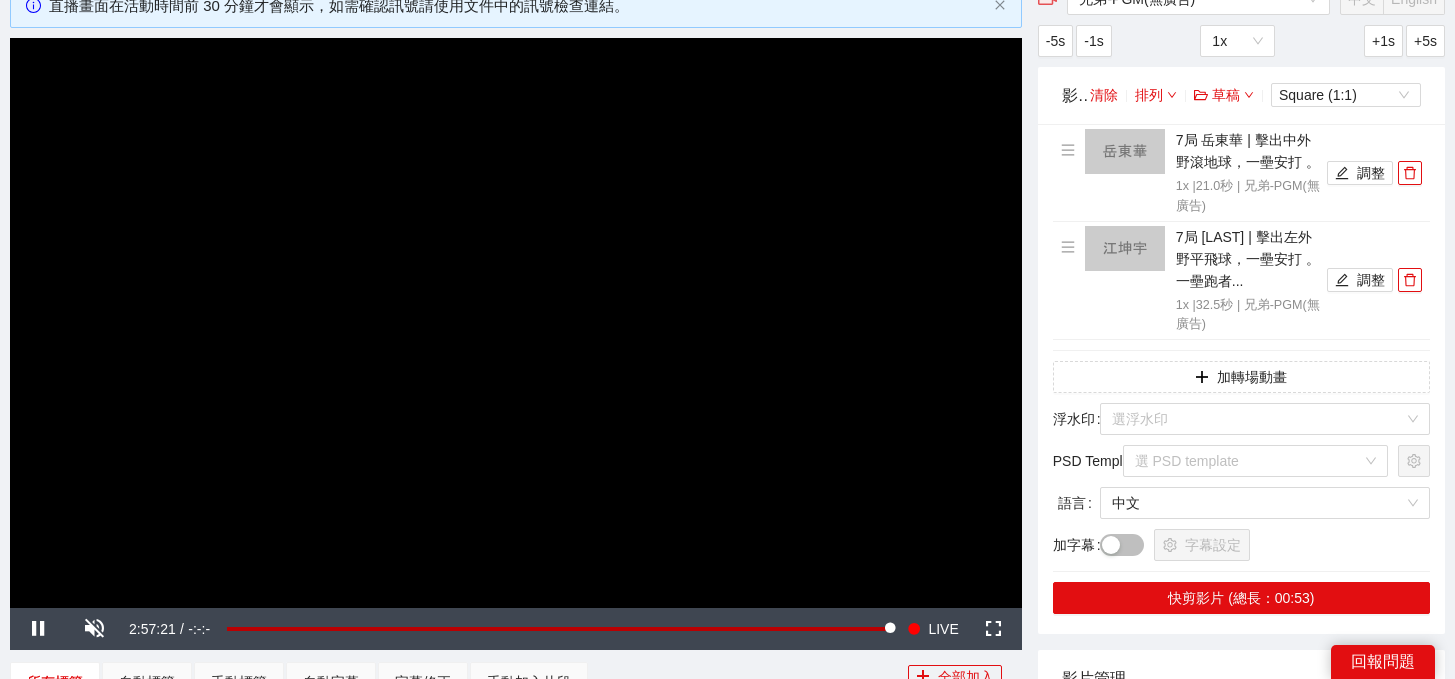 scroll, scrollTop: 0, scrollLeft: 0, axis: both 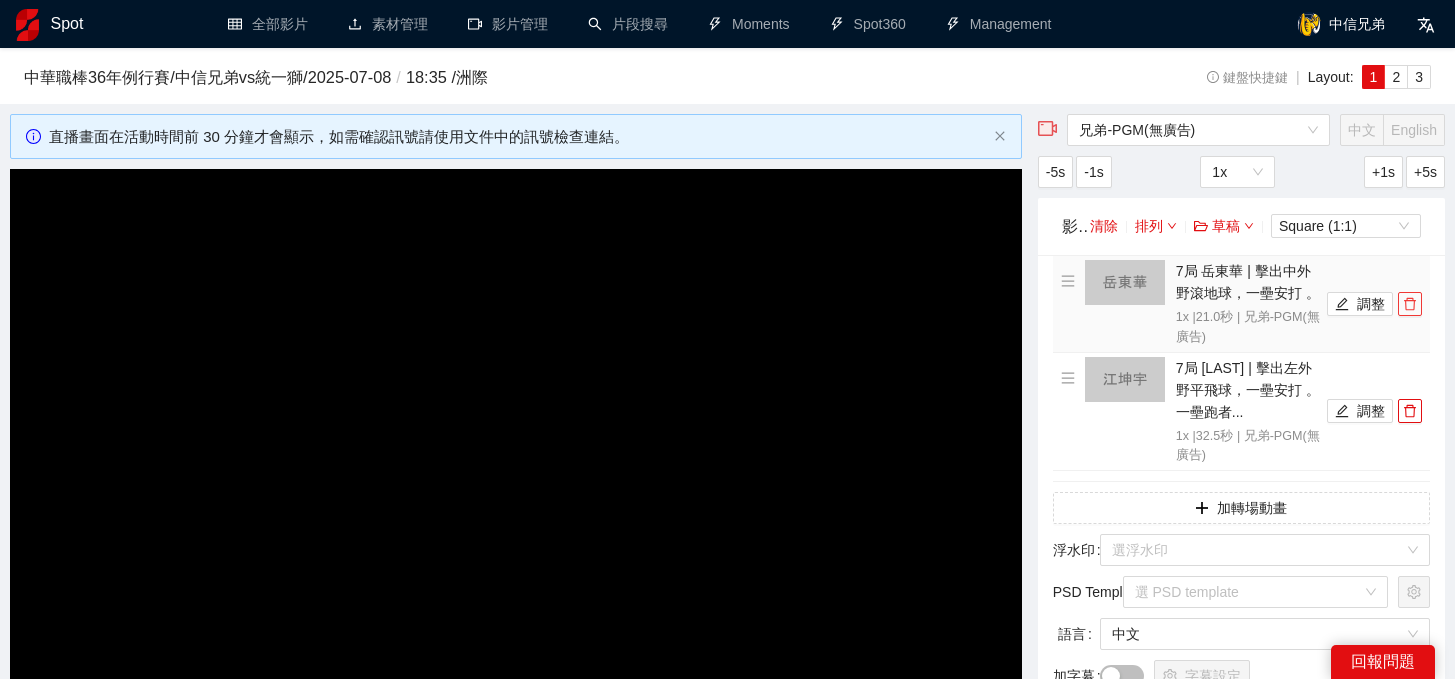 click at bounding box center [1410, 304] 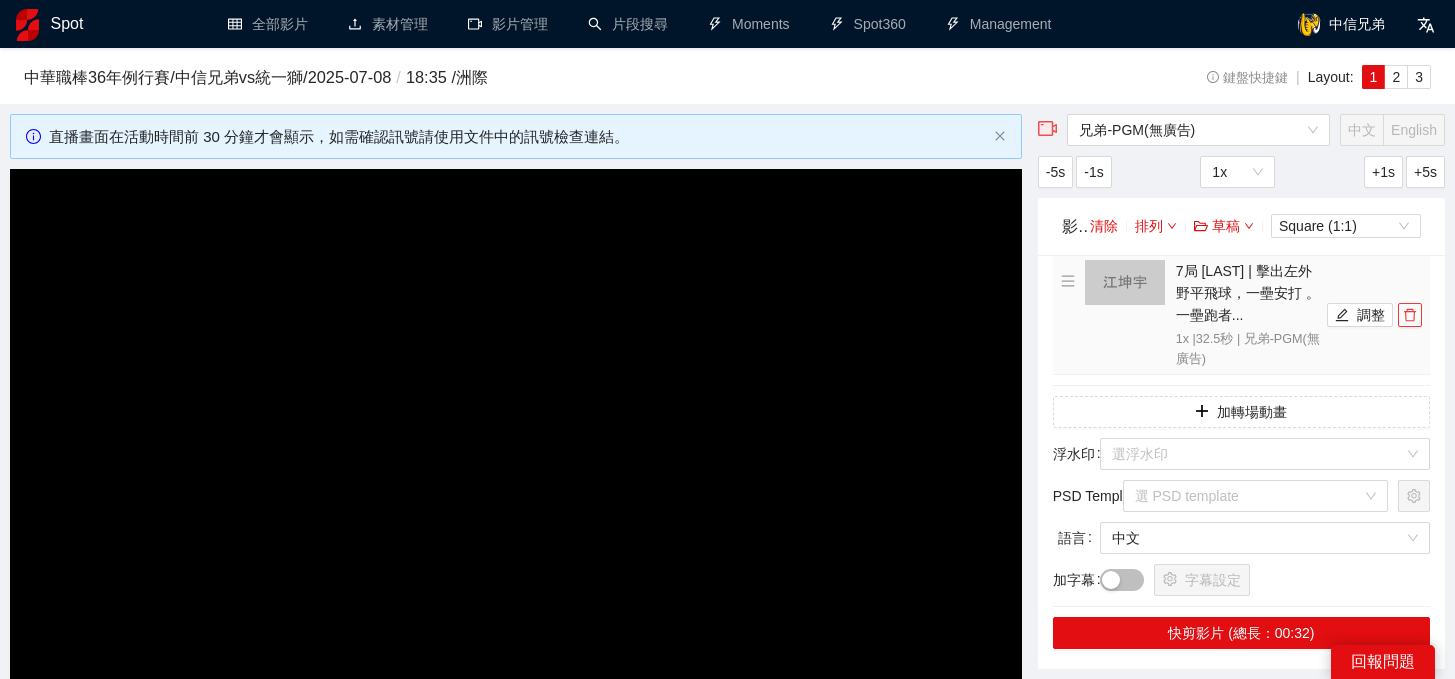 click at bounding box center [1410, 315] 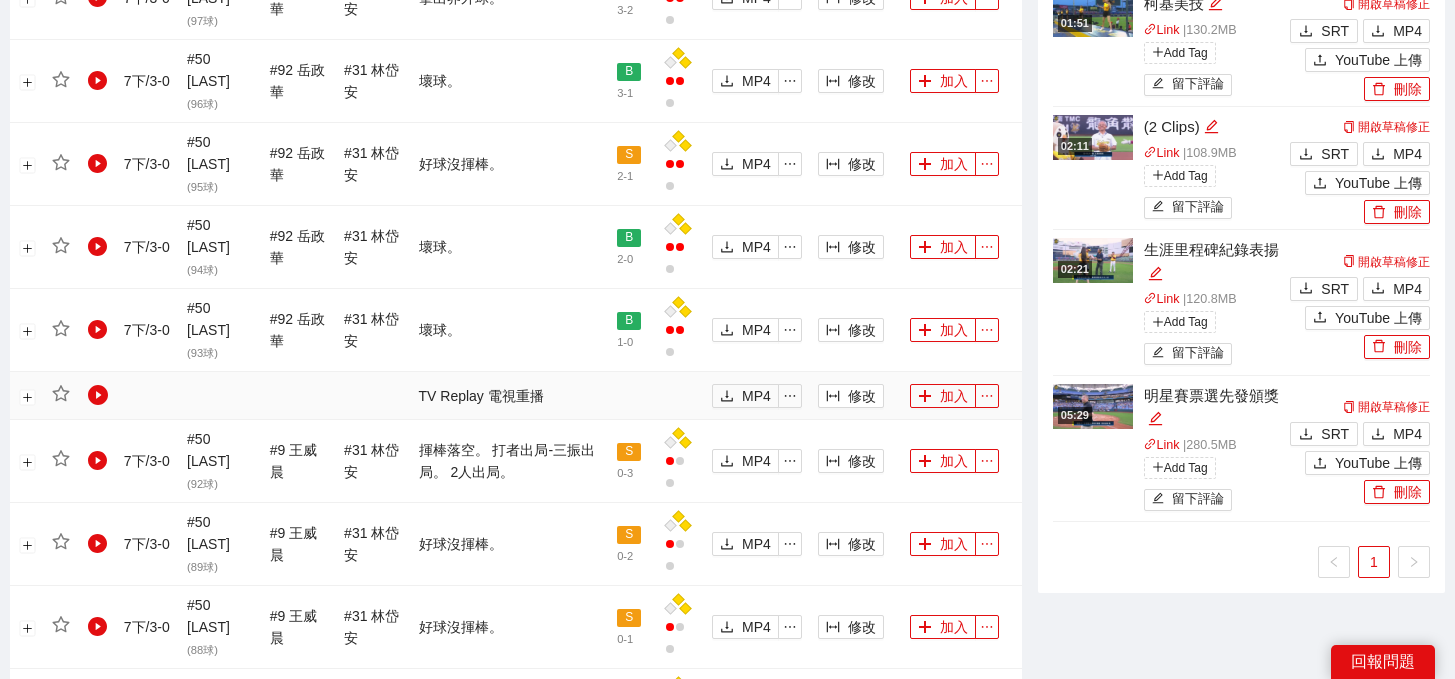 scroll, scrollTop: 1027, scrollLeft: 0, axis: vertical 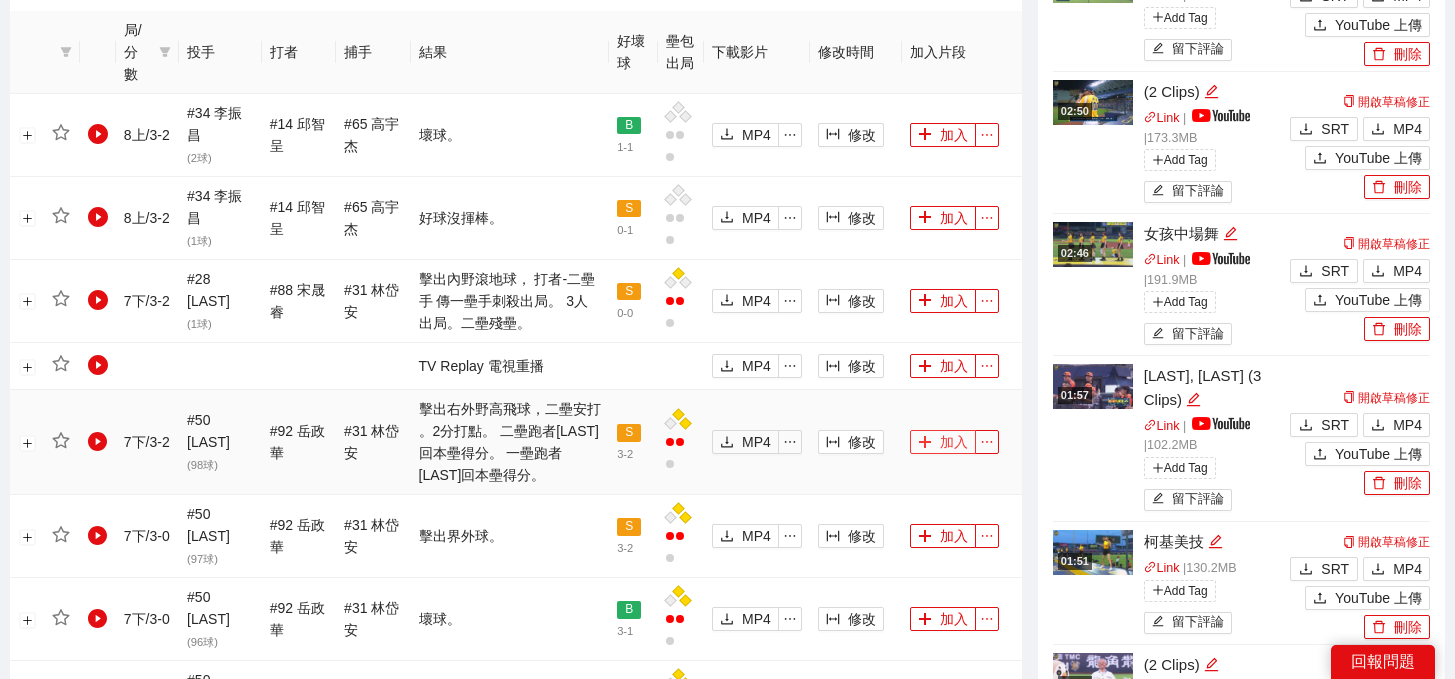 click on "加入" at bounding box center [943, 442] 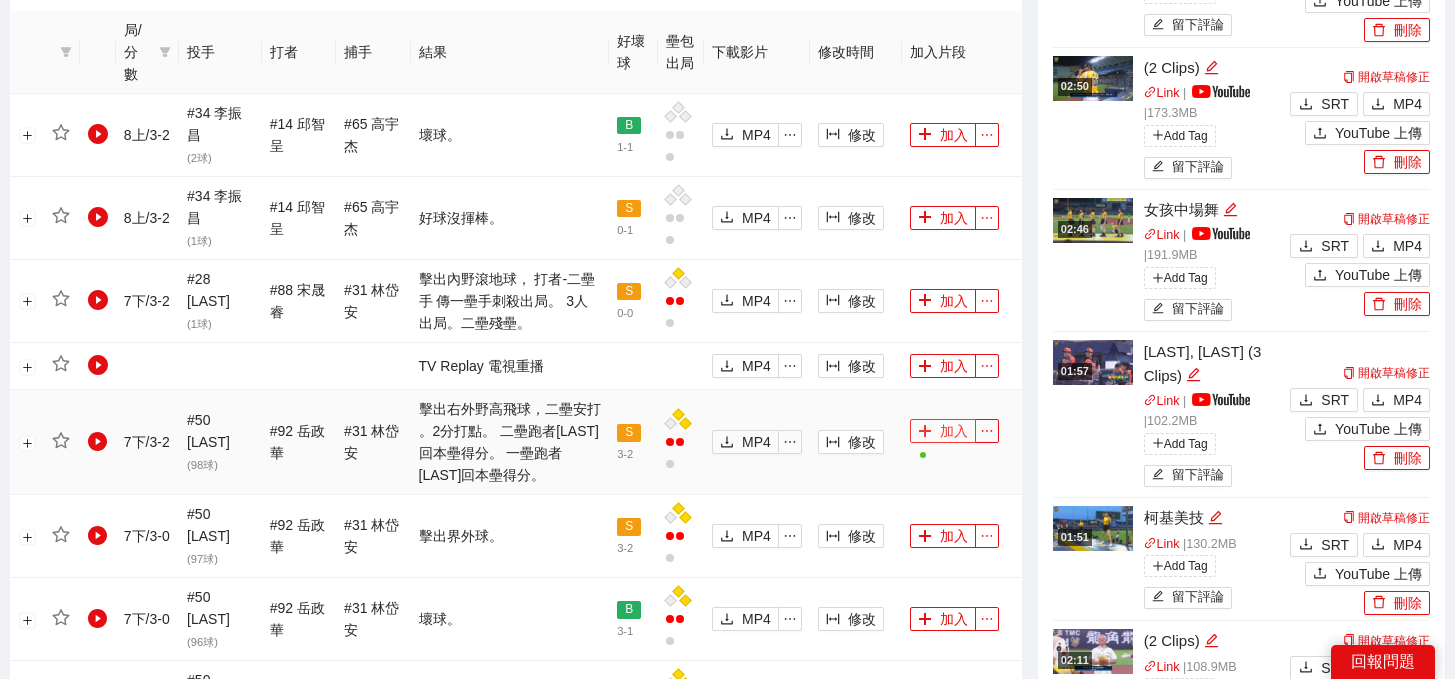 scroll, scrollTop: 0, scrollLeft: 0, axis: both 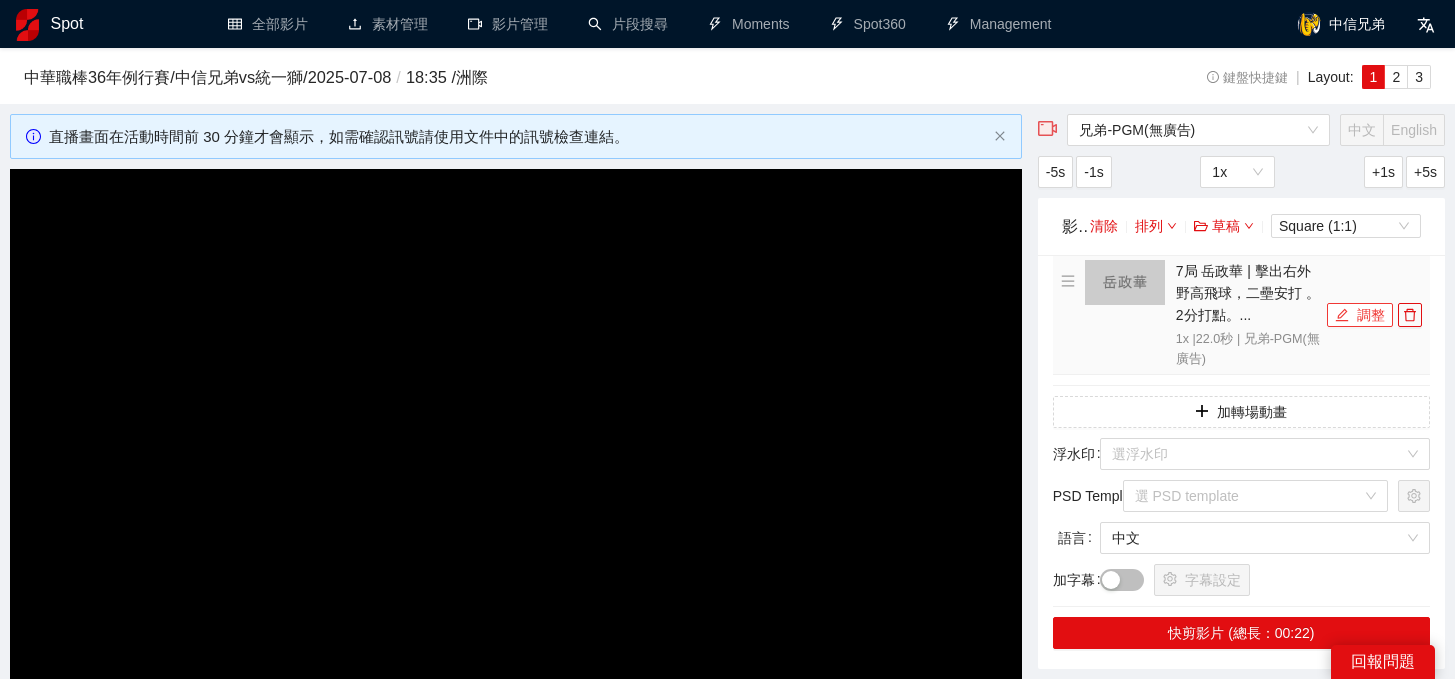 click on "調整" at bounding box center (1360, 315) 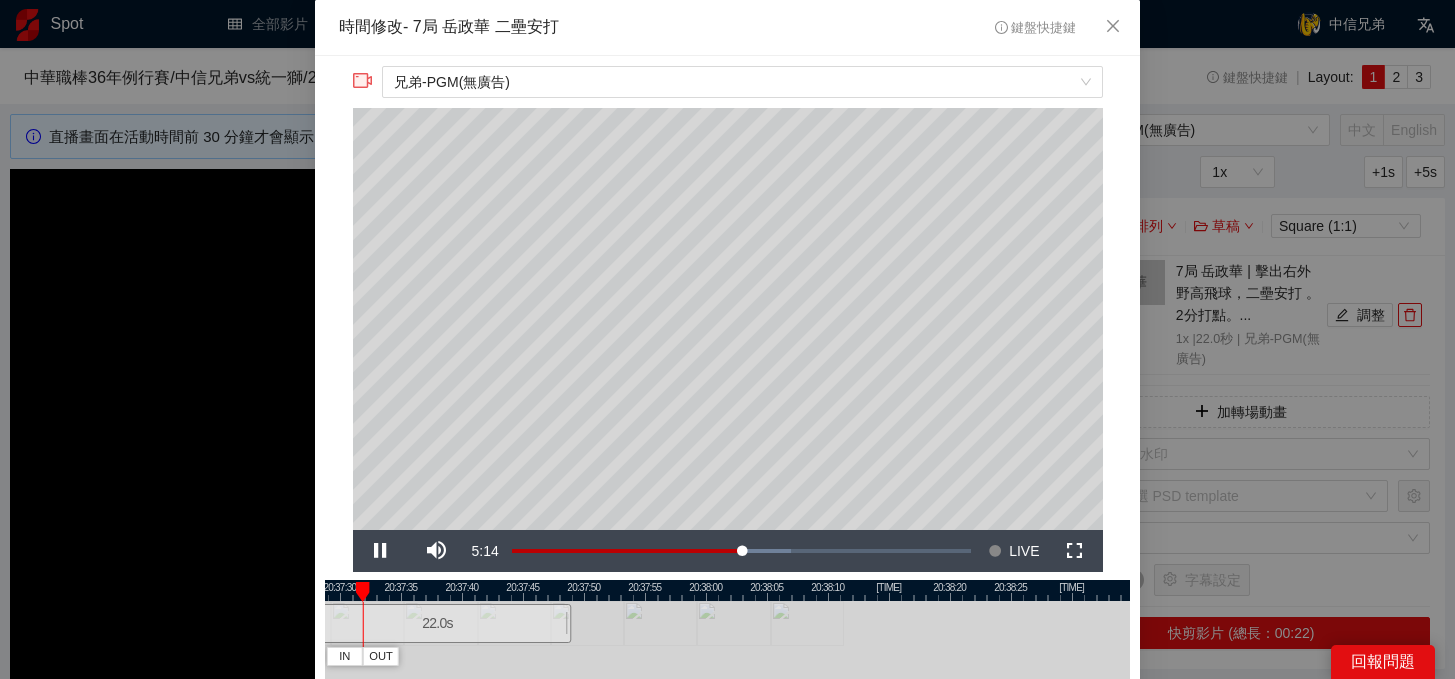 drag, startPoint x: 917, startPoint y: 590, endPoint x: 608, endPoint y: 600, distance: 309.16177 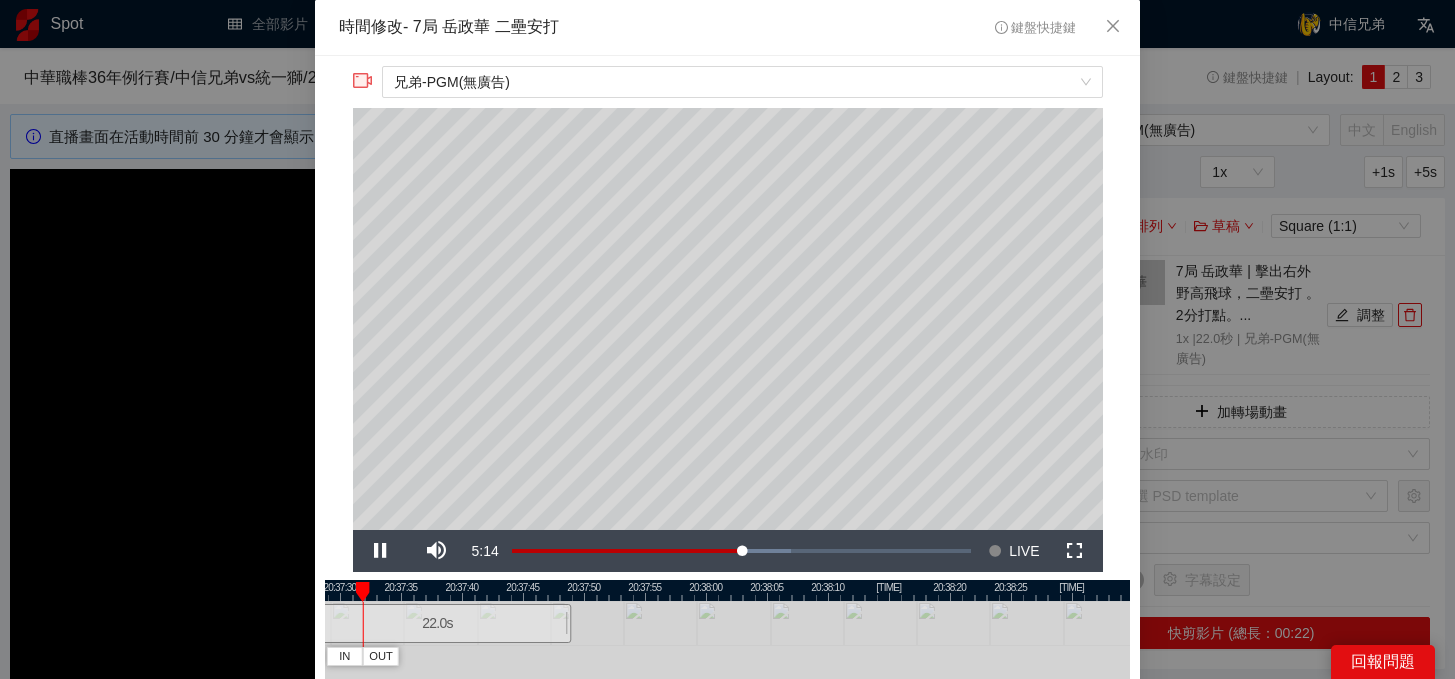 click at bounding box center (437, 590) 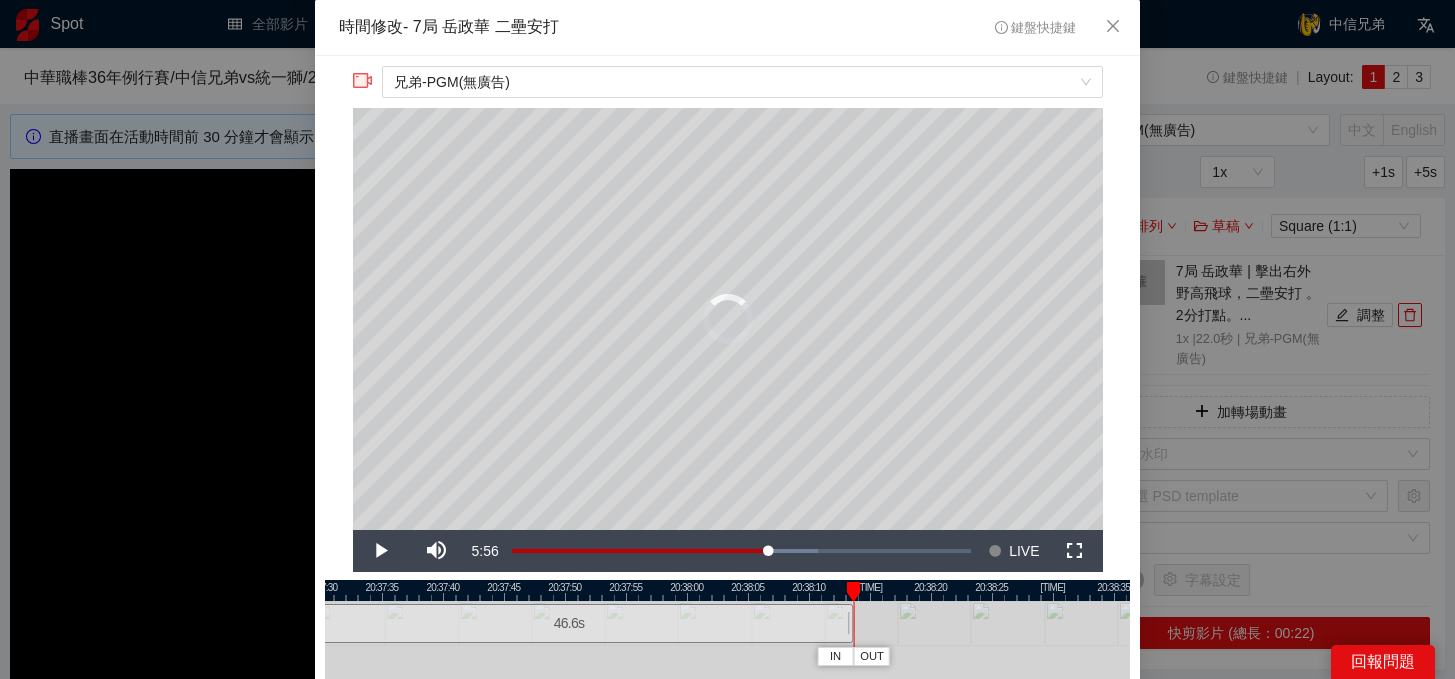drag, startPoint x: 552, startPoint y: 622, endPoint x: 908, endPoint y: 625, distance: 356.01263 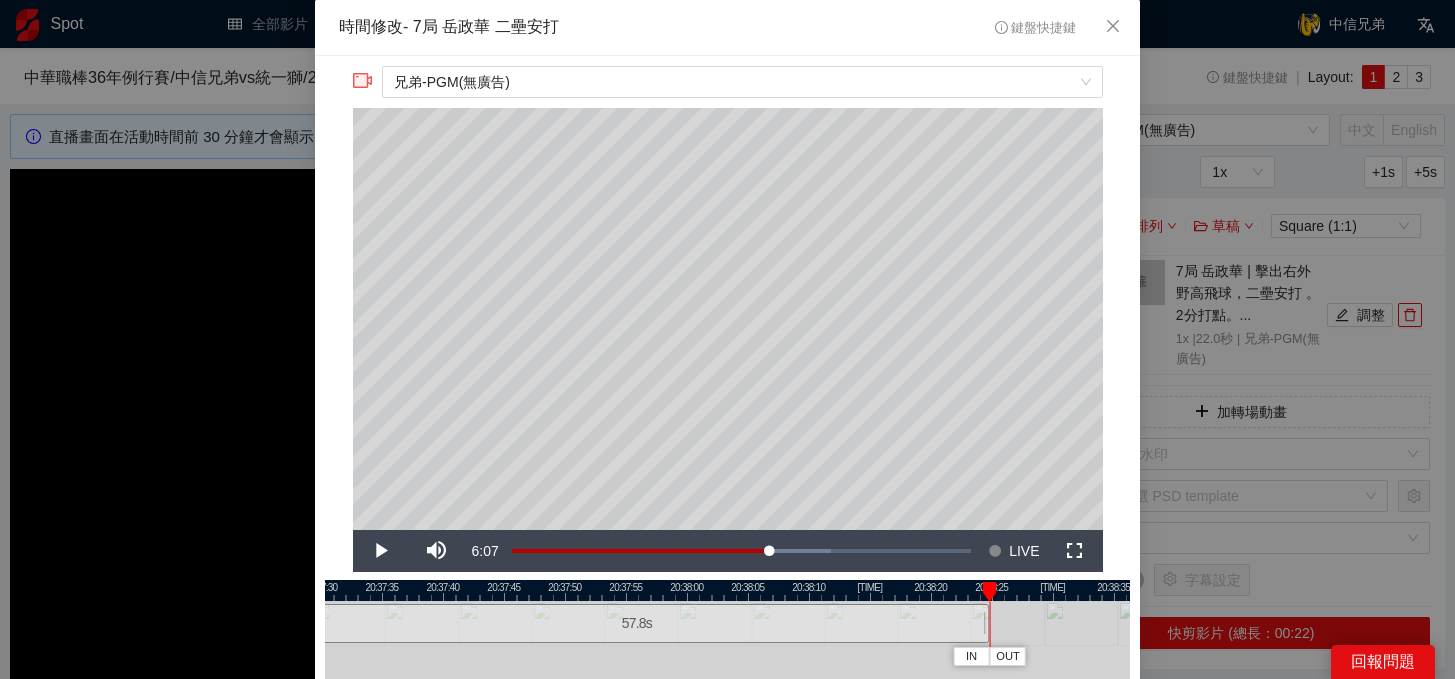 drag, startPoint x: 902, startPoint y: 625, endPoint x: 984, endPoint y: 636, distance: 82.73451 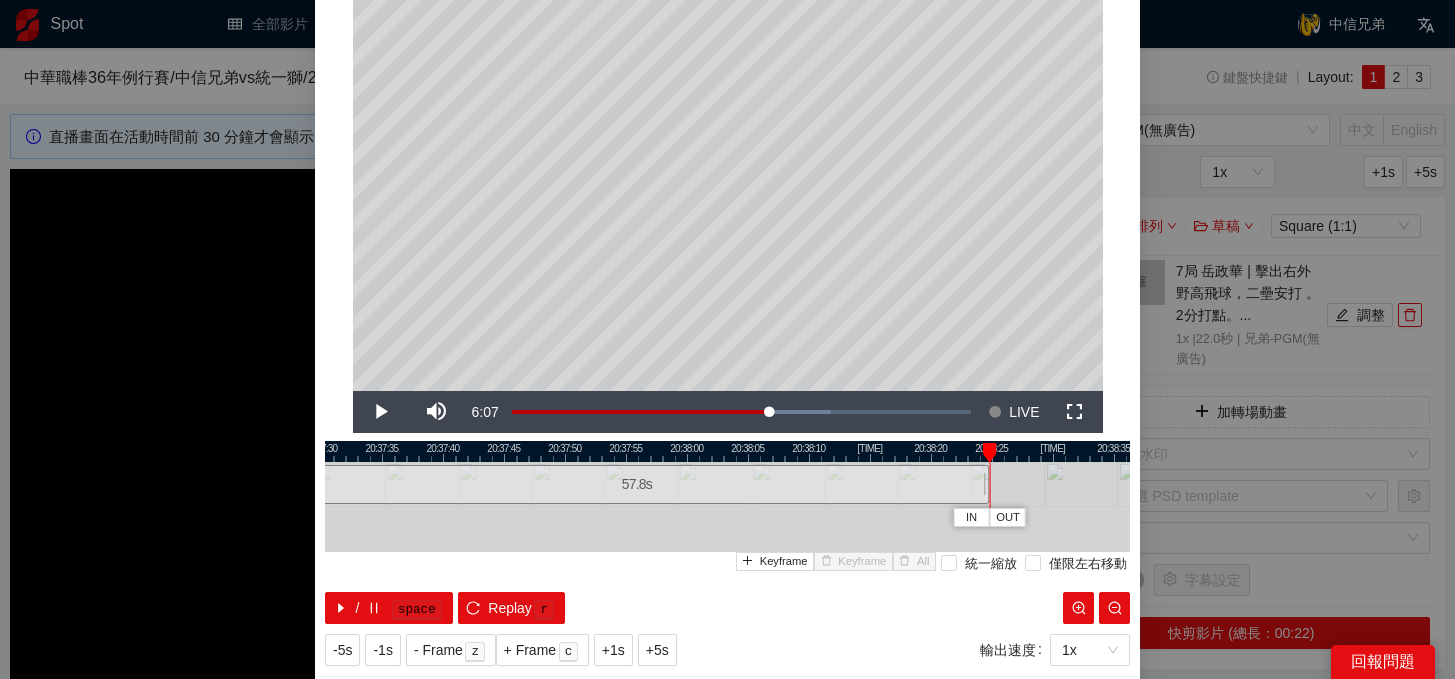scroll, scrollTop: 188, scrollLeft: 0, axis: vertical 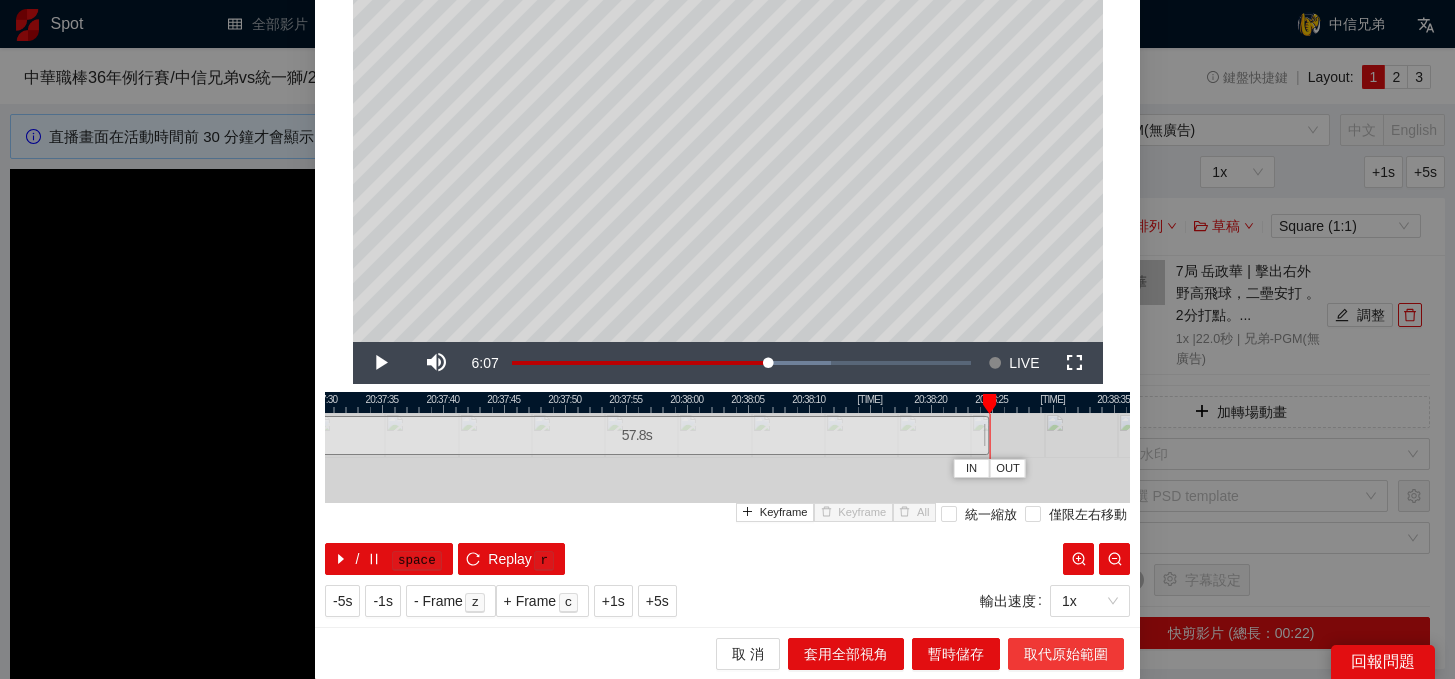click on "取代原始範圍" at bounding box center (846, 654) 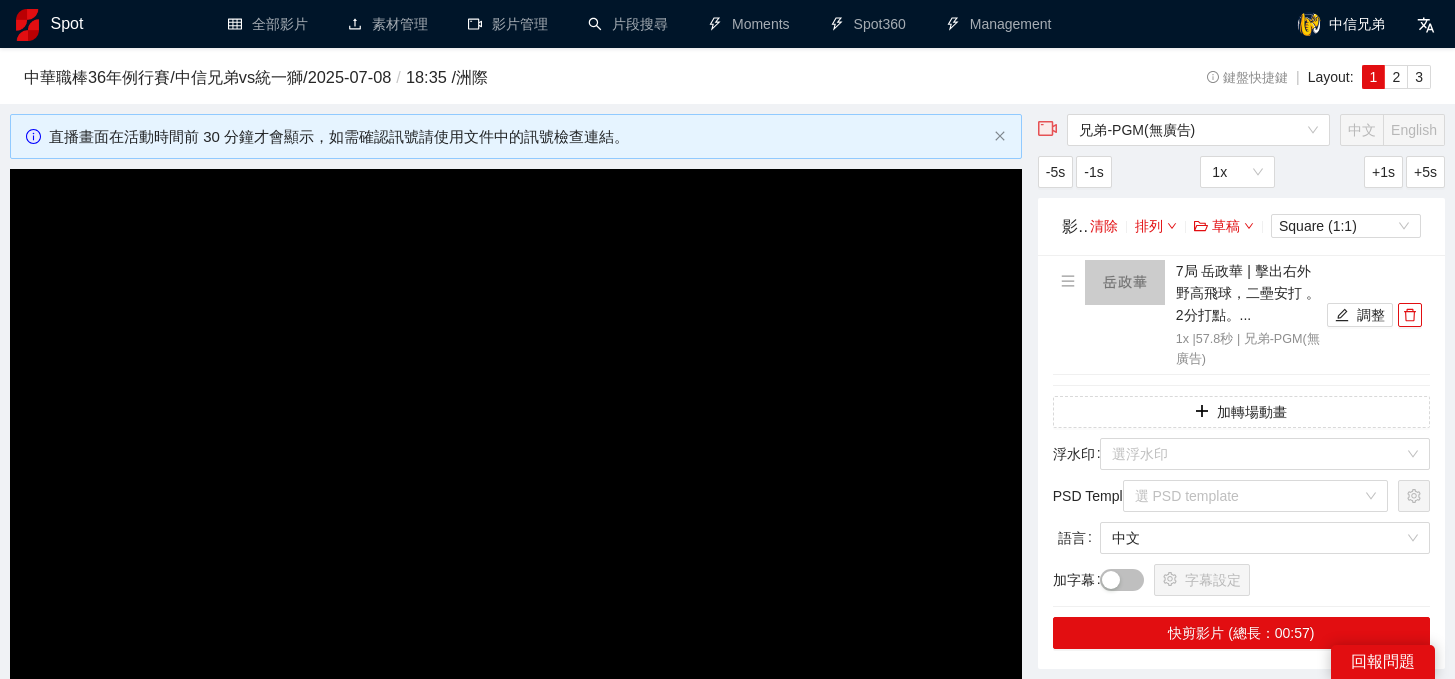 scroll, scrollTop: 0, scrollLeft: 0, axis: both 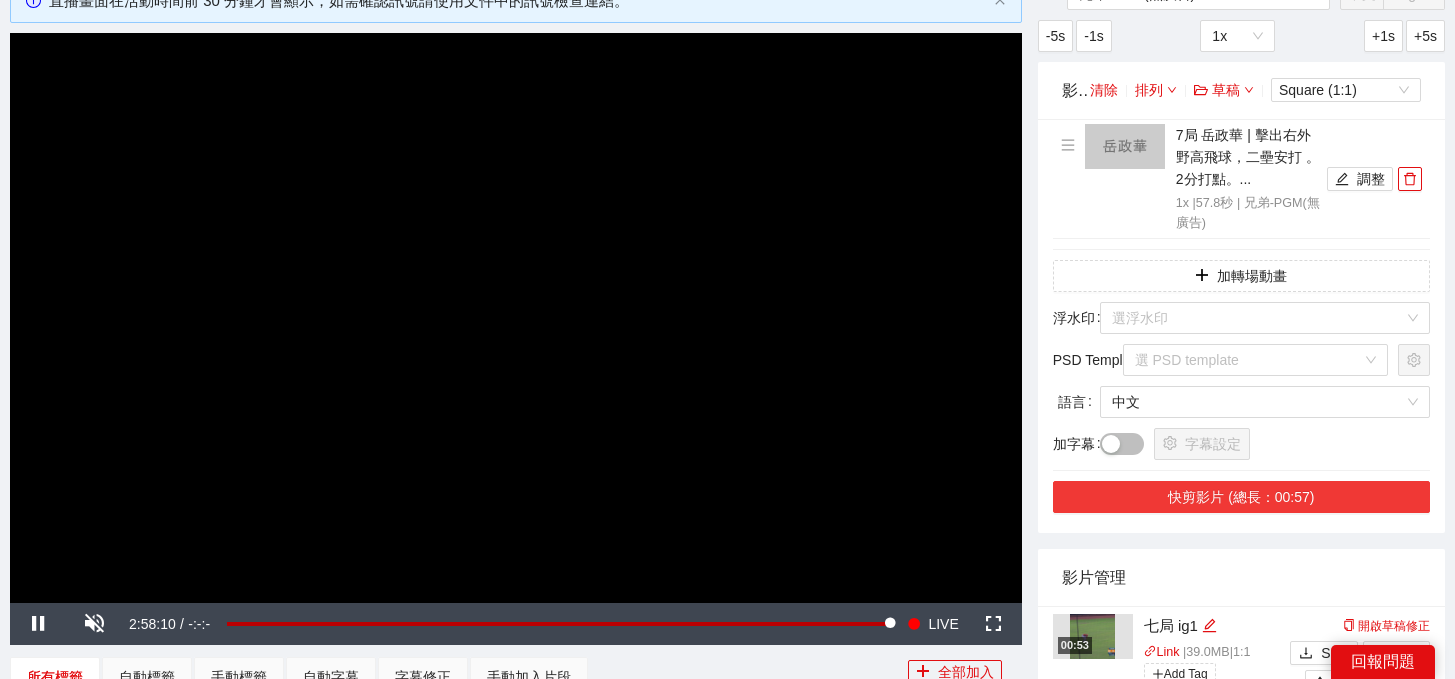 click on "快剪影片 (總長：00:57)" at bounding box center (1241, 497) 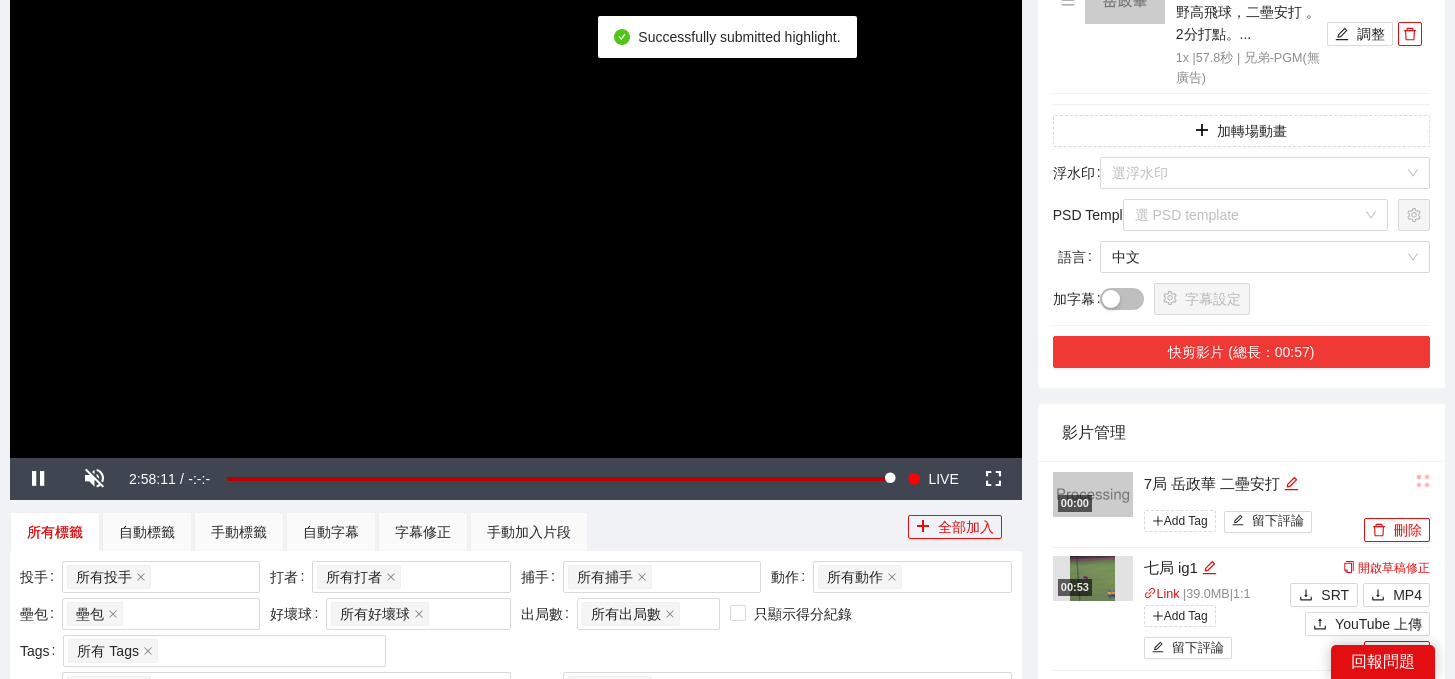 scroll, scrollTop: 300, scrollLeft: 0, axis: vertical 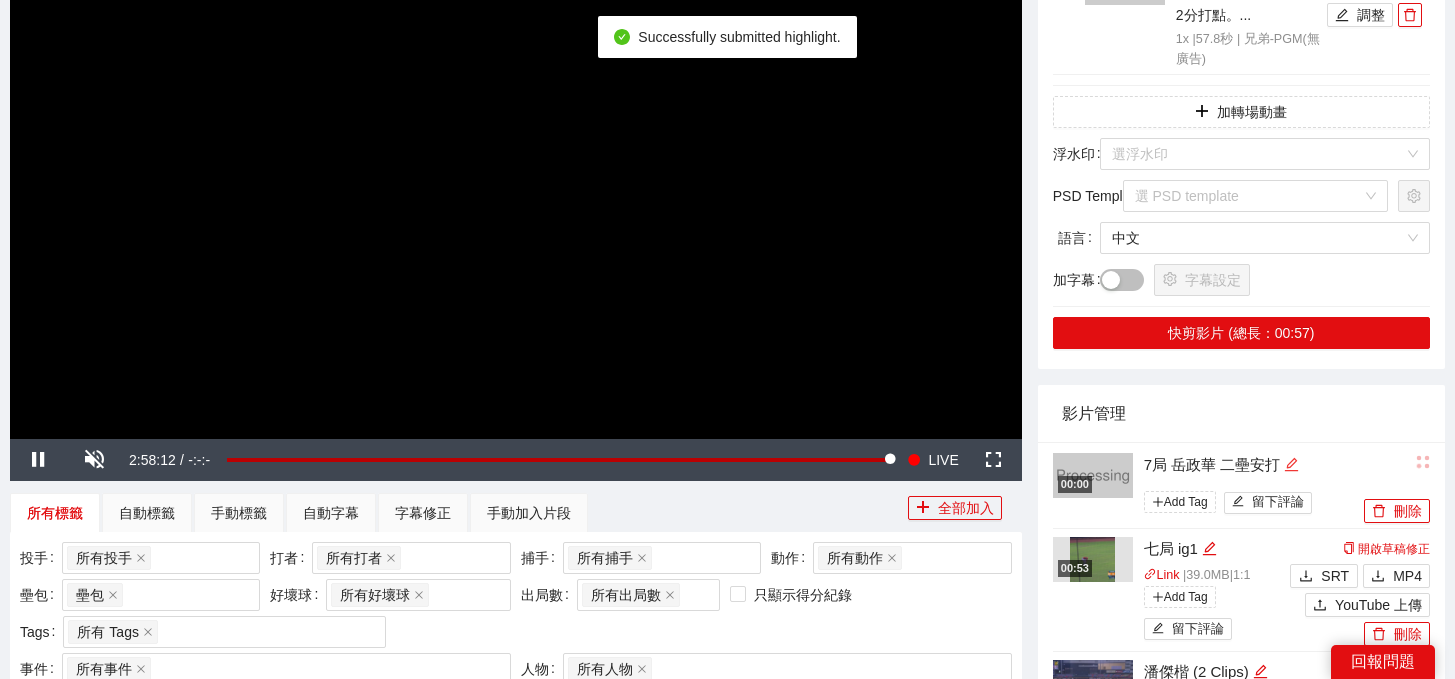 click at bounding box center [1291, 464] 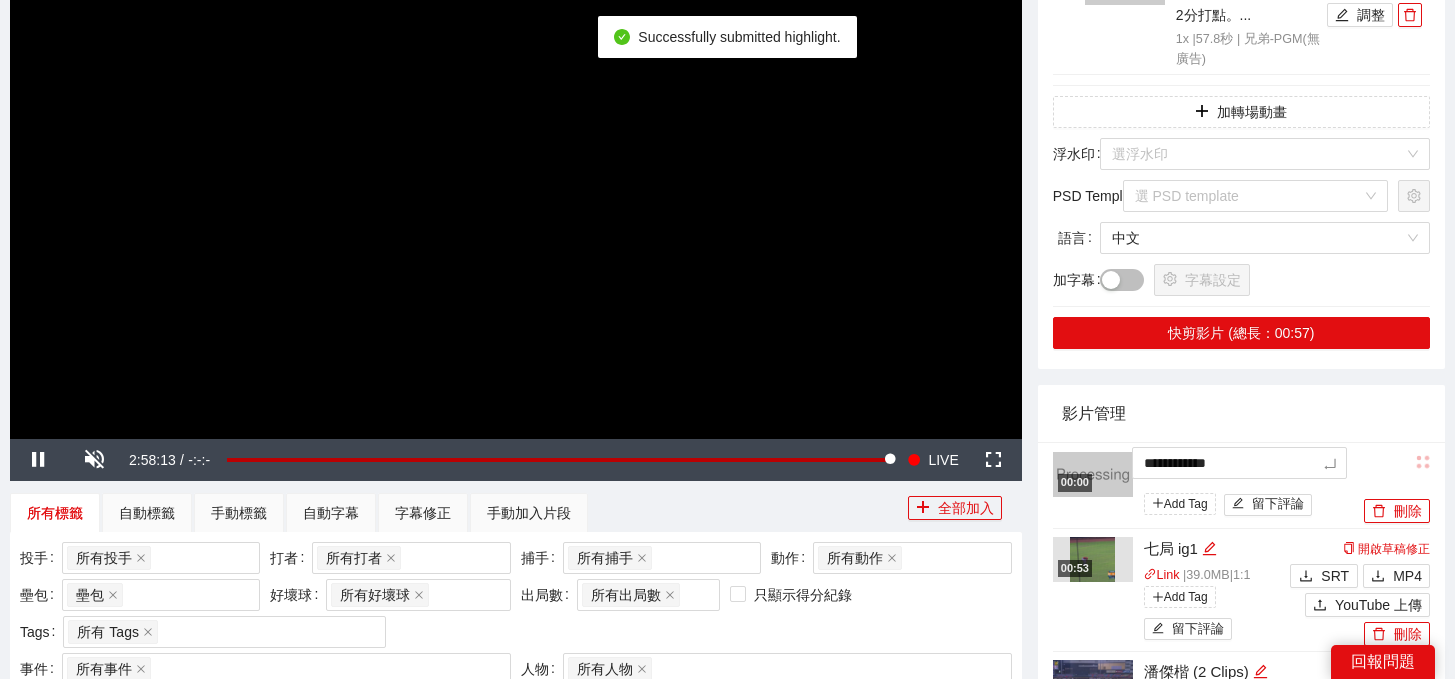 drag, startPoint x: 1314, startPoint y: 459, endPoint x: 902, endPoint y: 445, distance: 412.2378 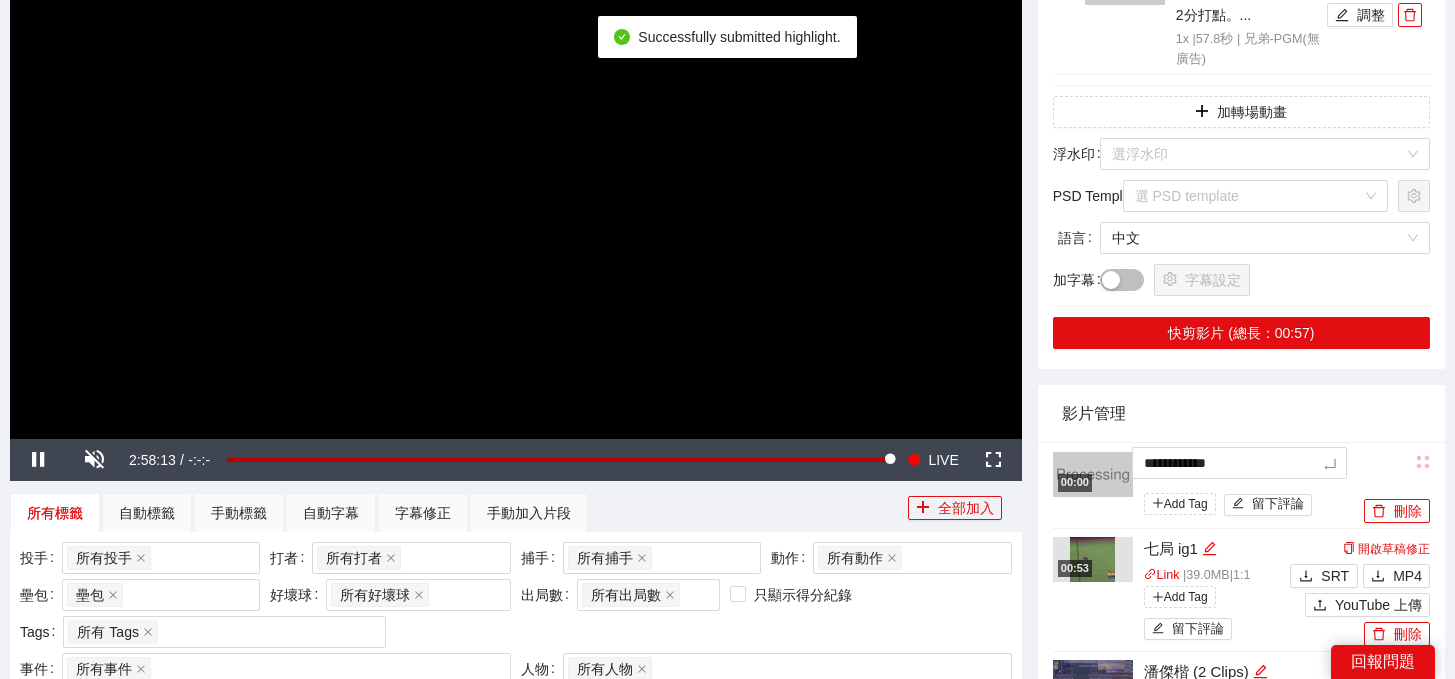 click on "**********" at bounding box center (727, 1128) 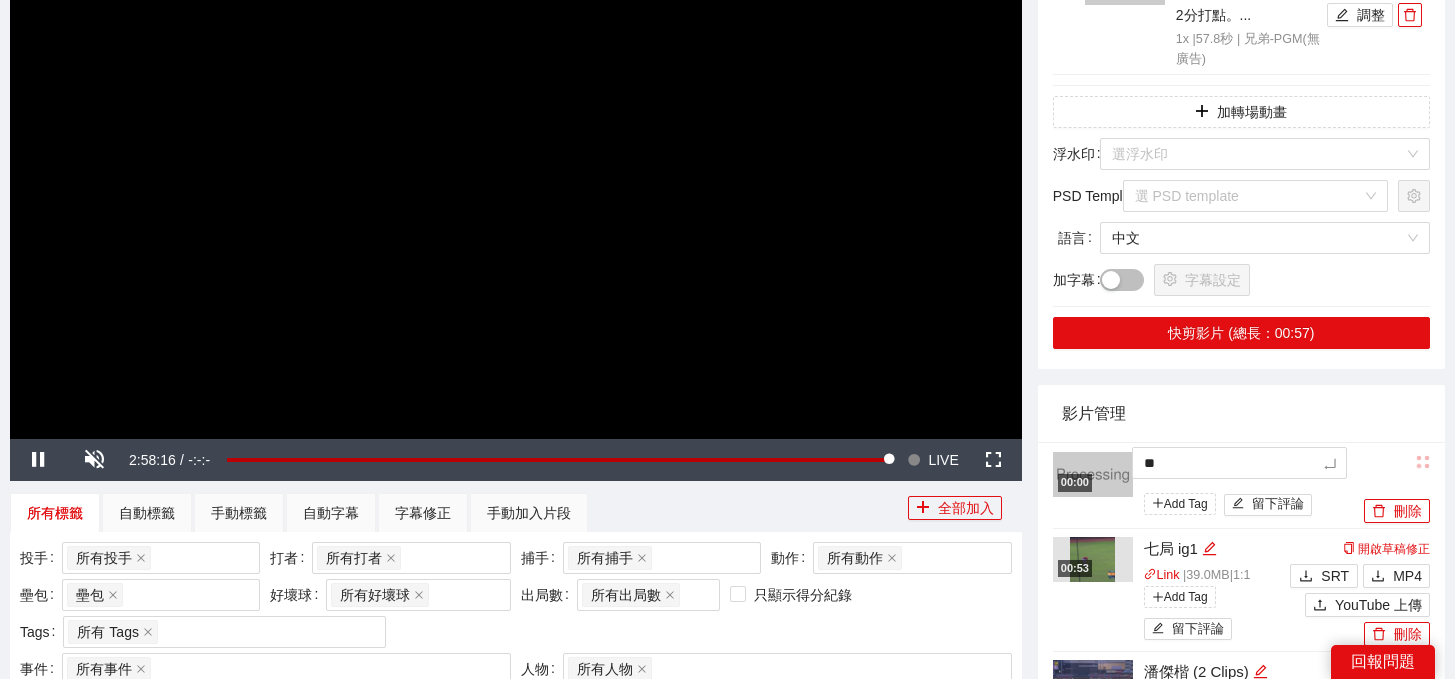 type on "*" 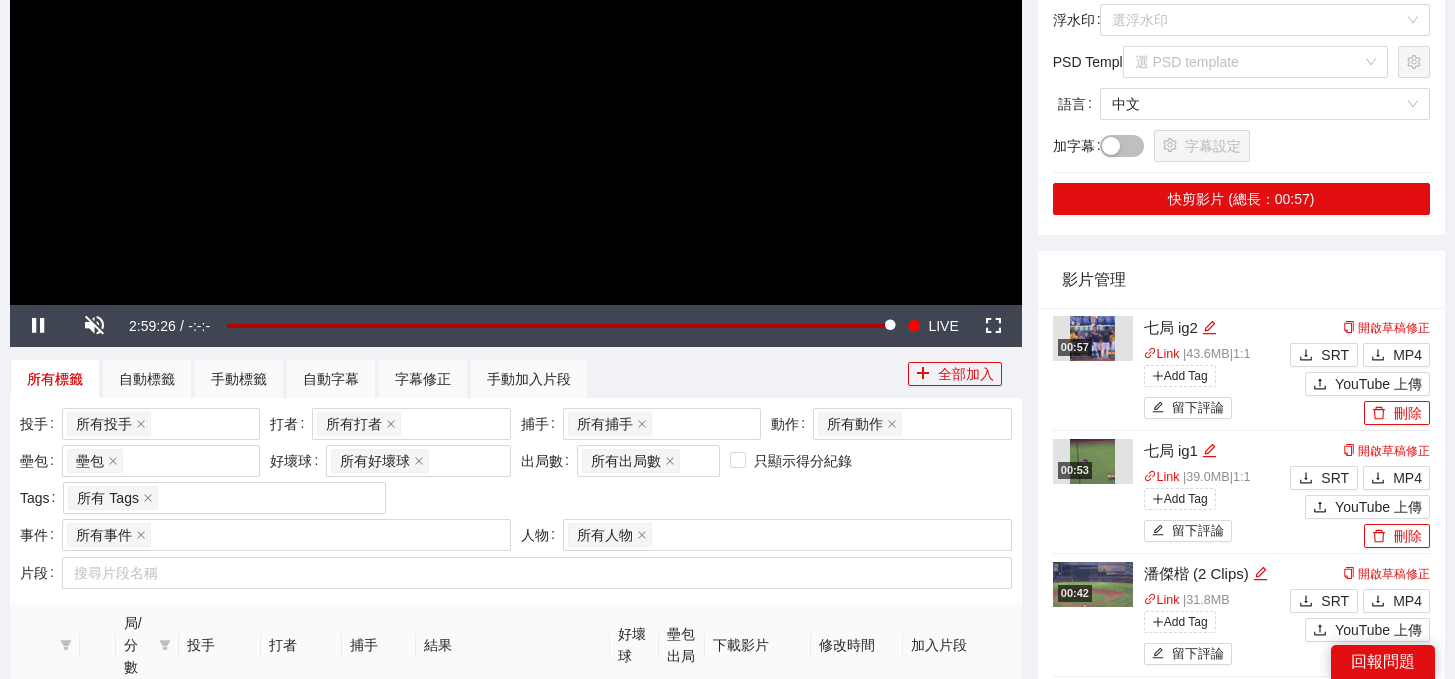scroll, scrollTop: 441, scrollLeft: 0, axis: vertical 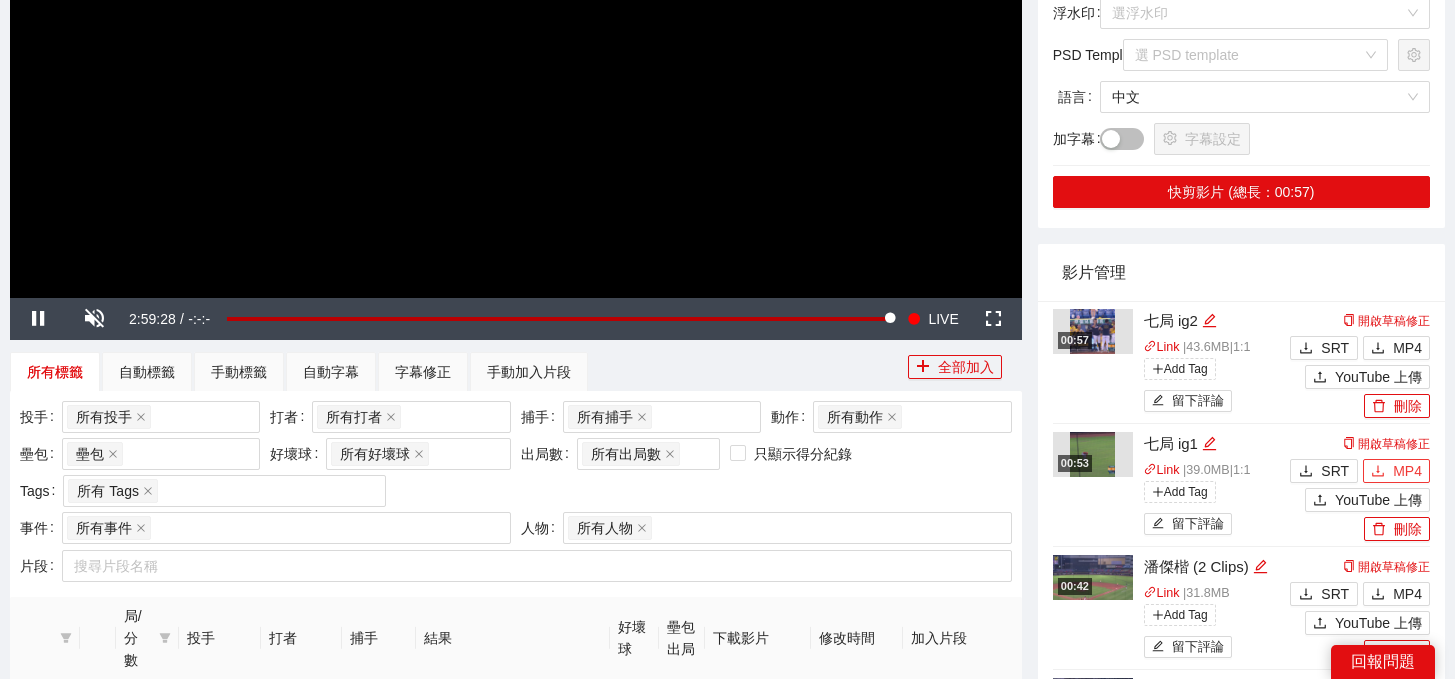 click on "MP4" at bounding box center (1172, 405) 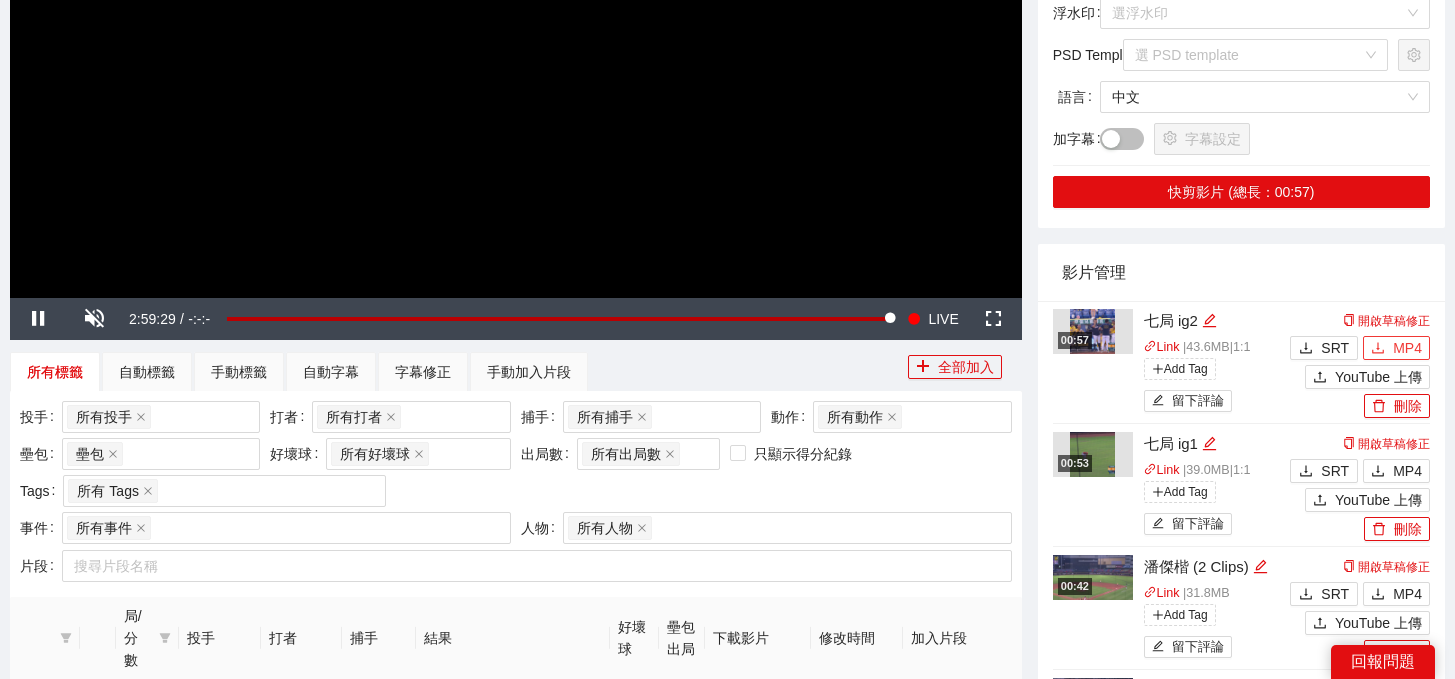 click on "MP4" at bounding box center (1172, 405) 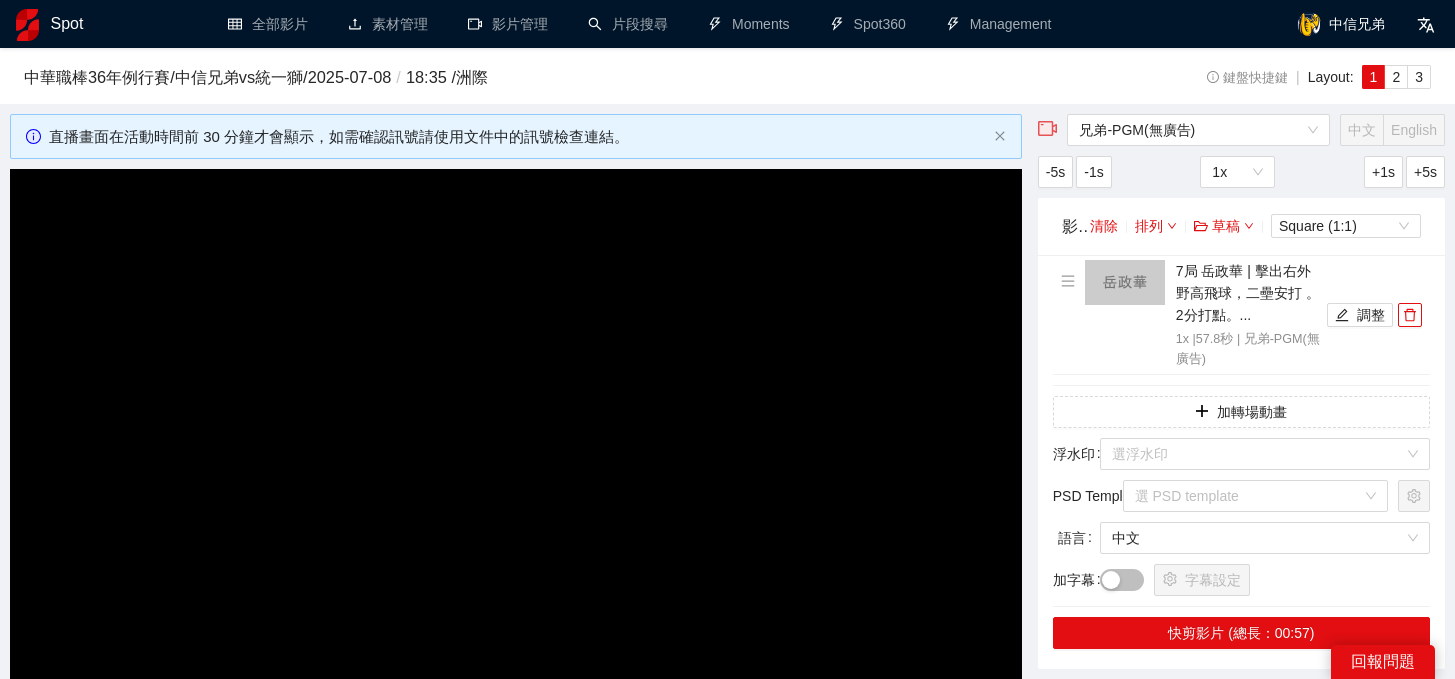 scroll, scrollTop: 48, scrollLeft: 0, axis: vertical 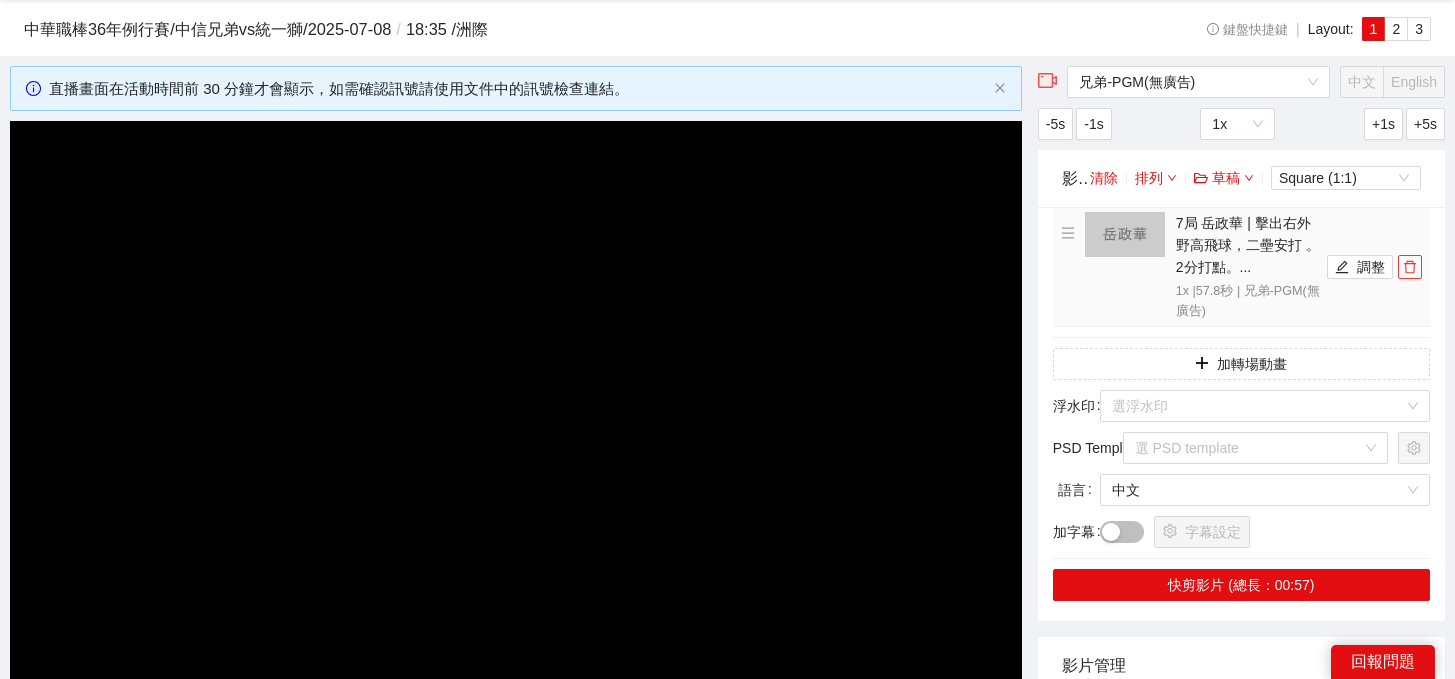 click at bounding box center (1410, 267) 